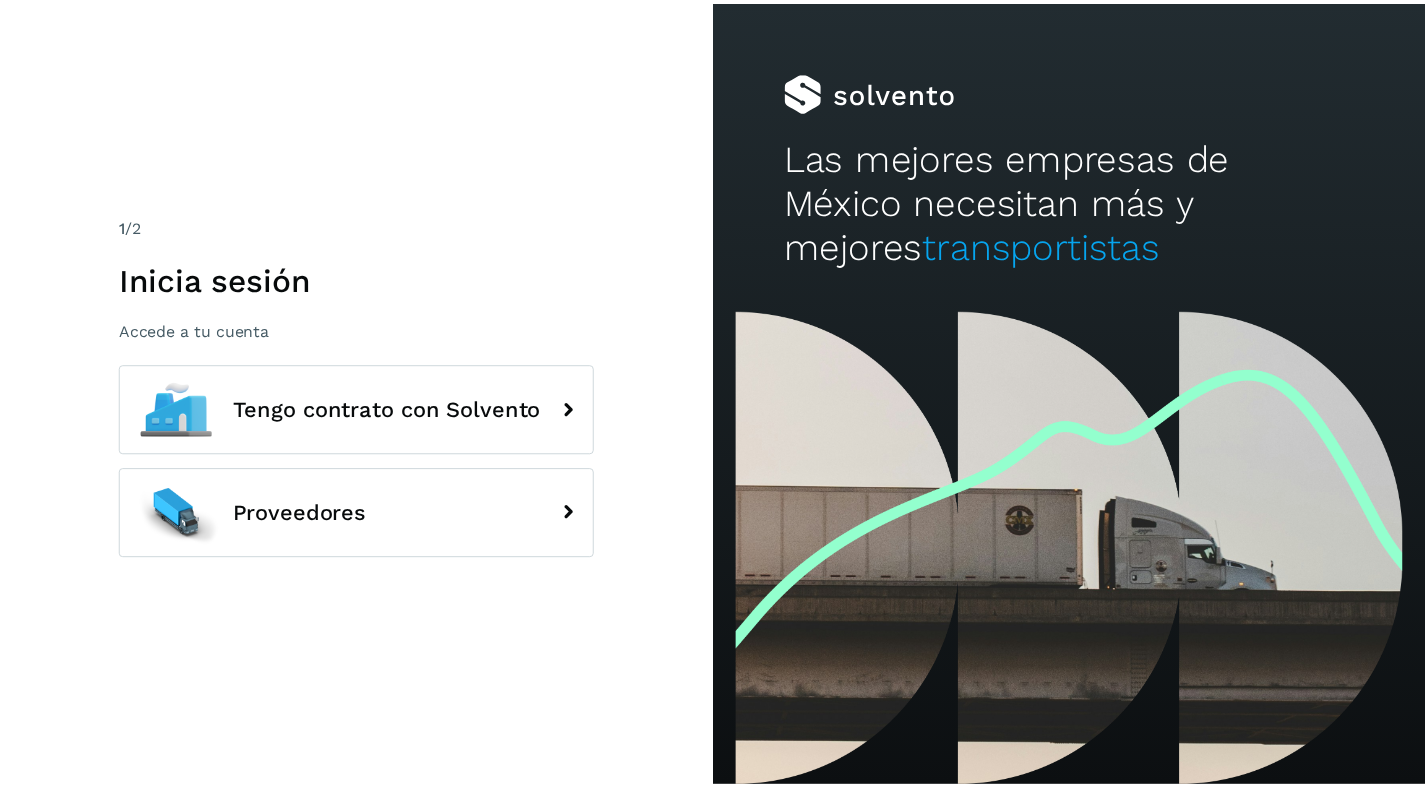 scroll, scrollTop: 0, scrollLeft: 0, axis: both 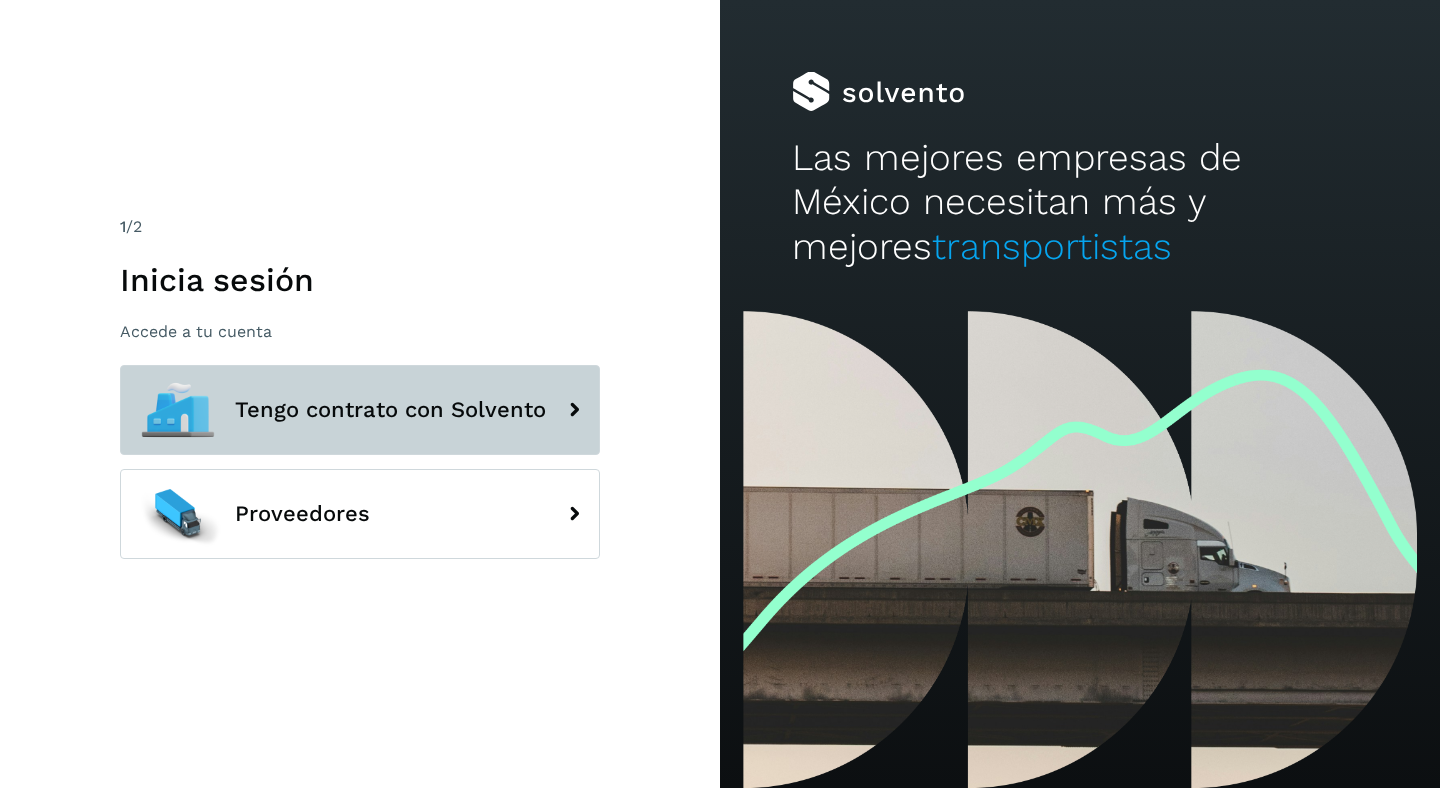 click on "Tengo contrato con Solvento" 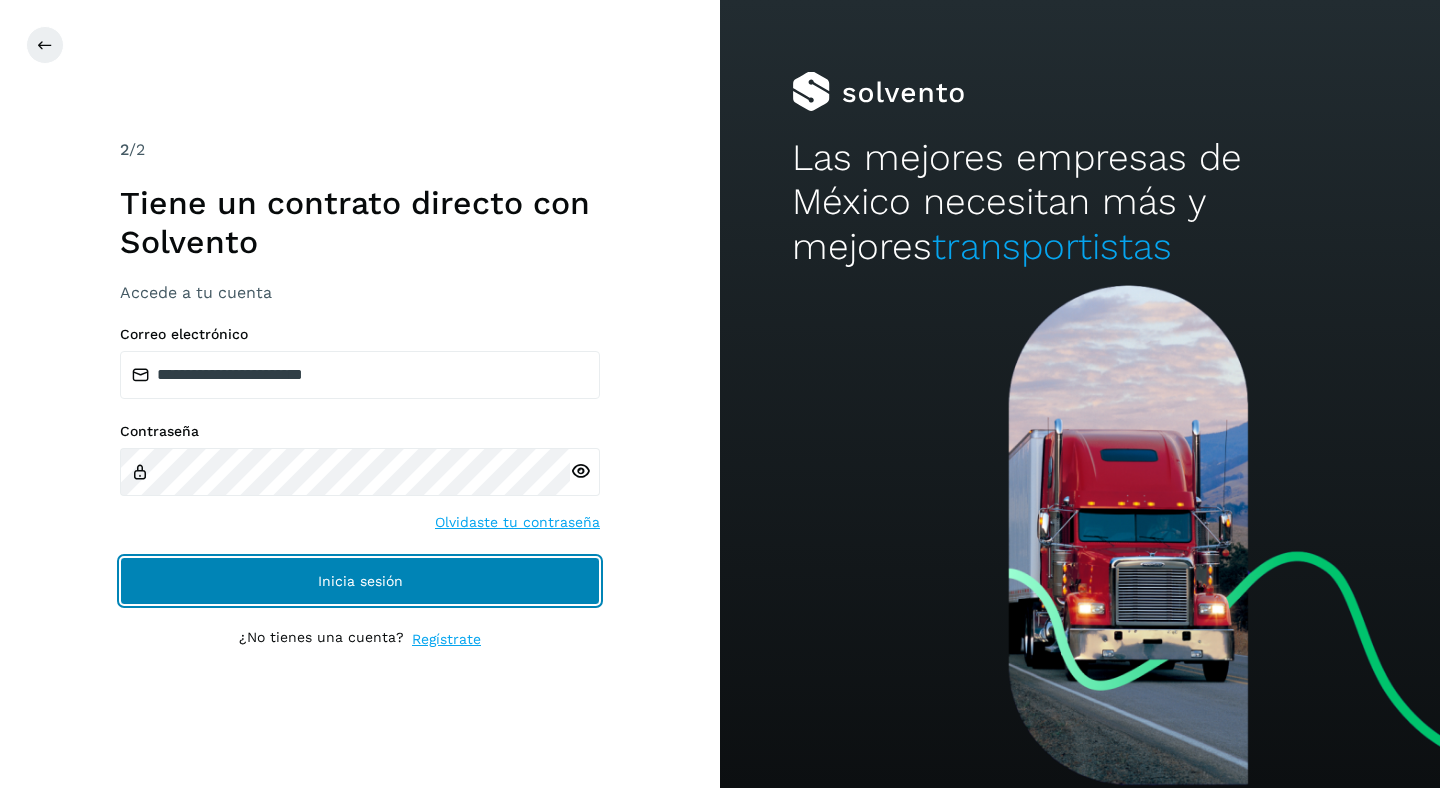 click on "Inicia sesión" at bounding box center [360, 581] 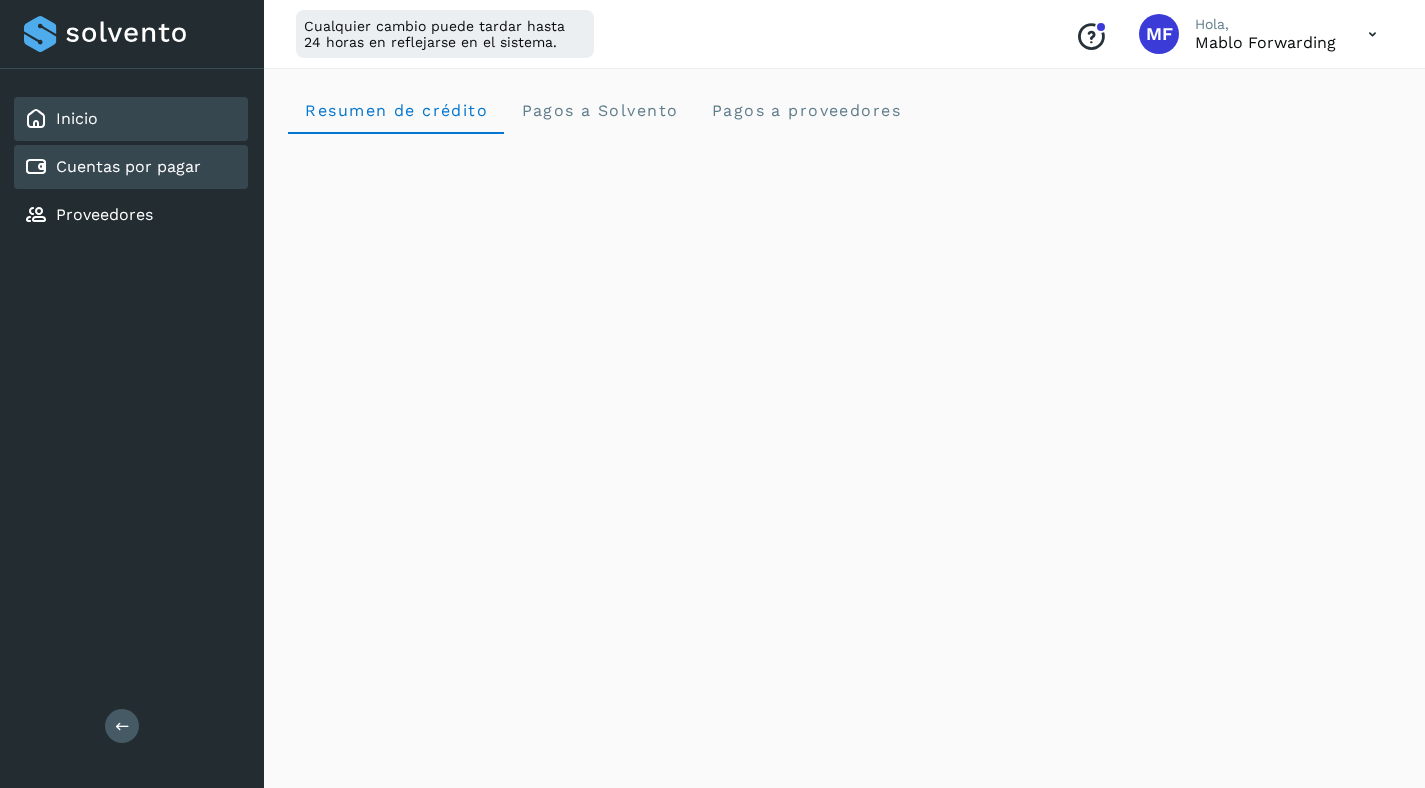click on "Cuentas por pagar" at bounding box center [128, 166] 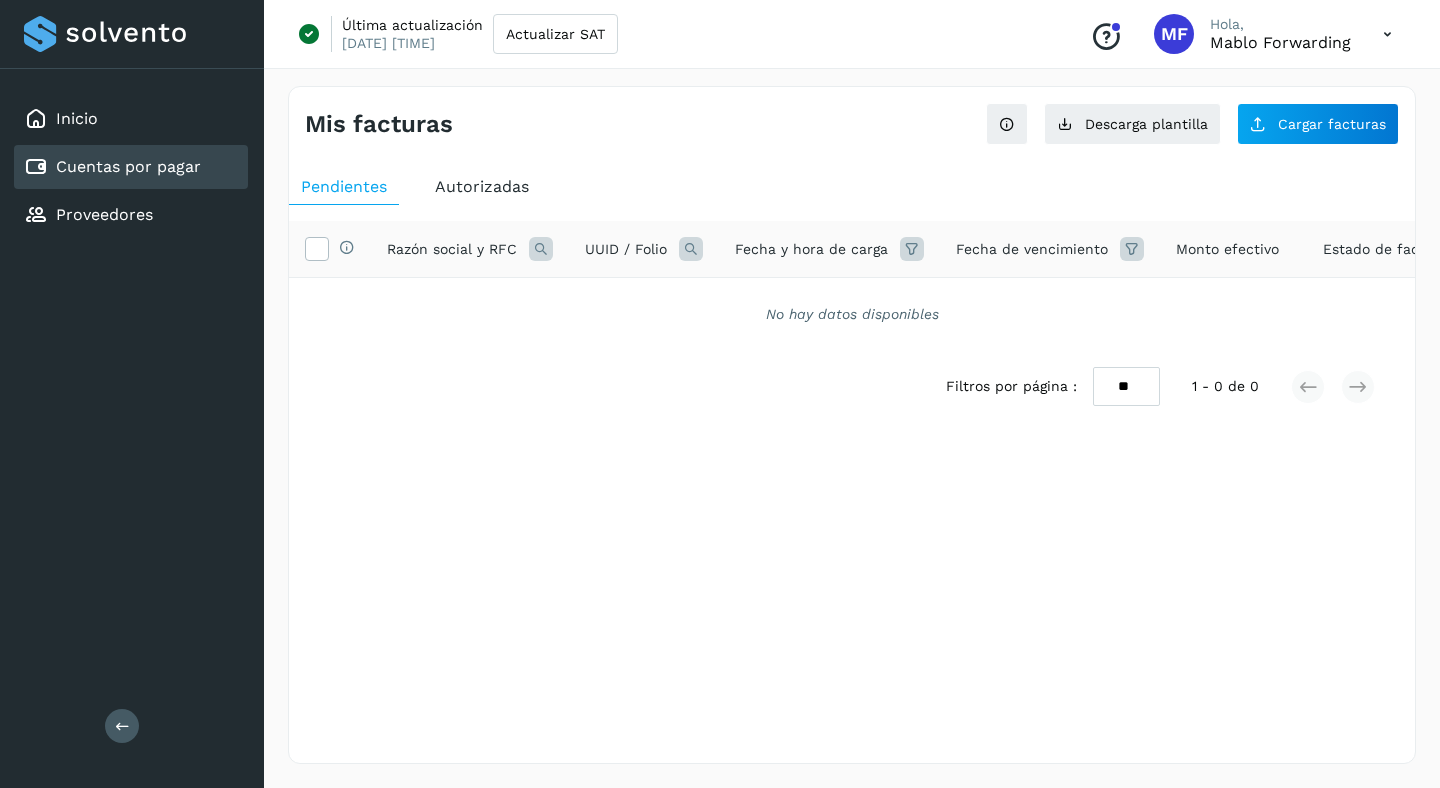 click on "Autorizadas" at bounding box center [482, 186] 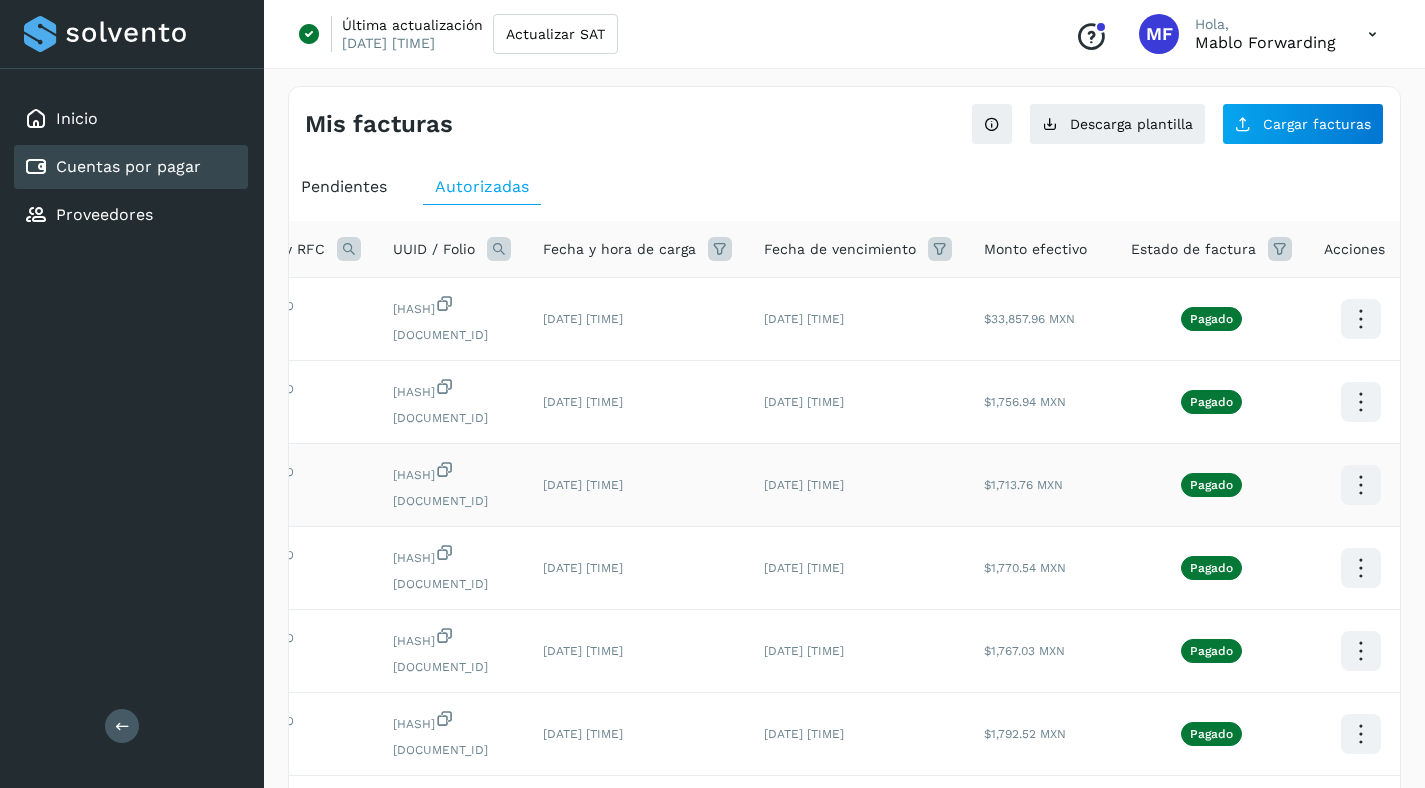scroll, scrollTop: 0, scrollLeft: 168, axis: horizontal 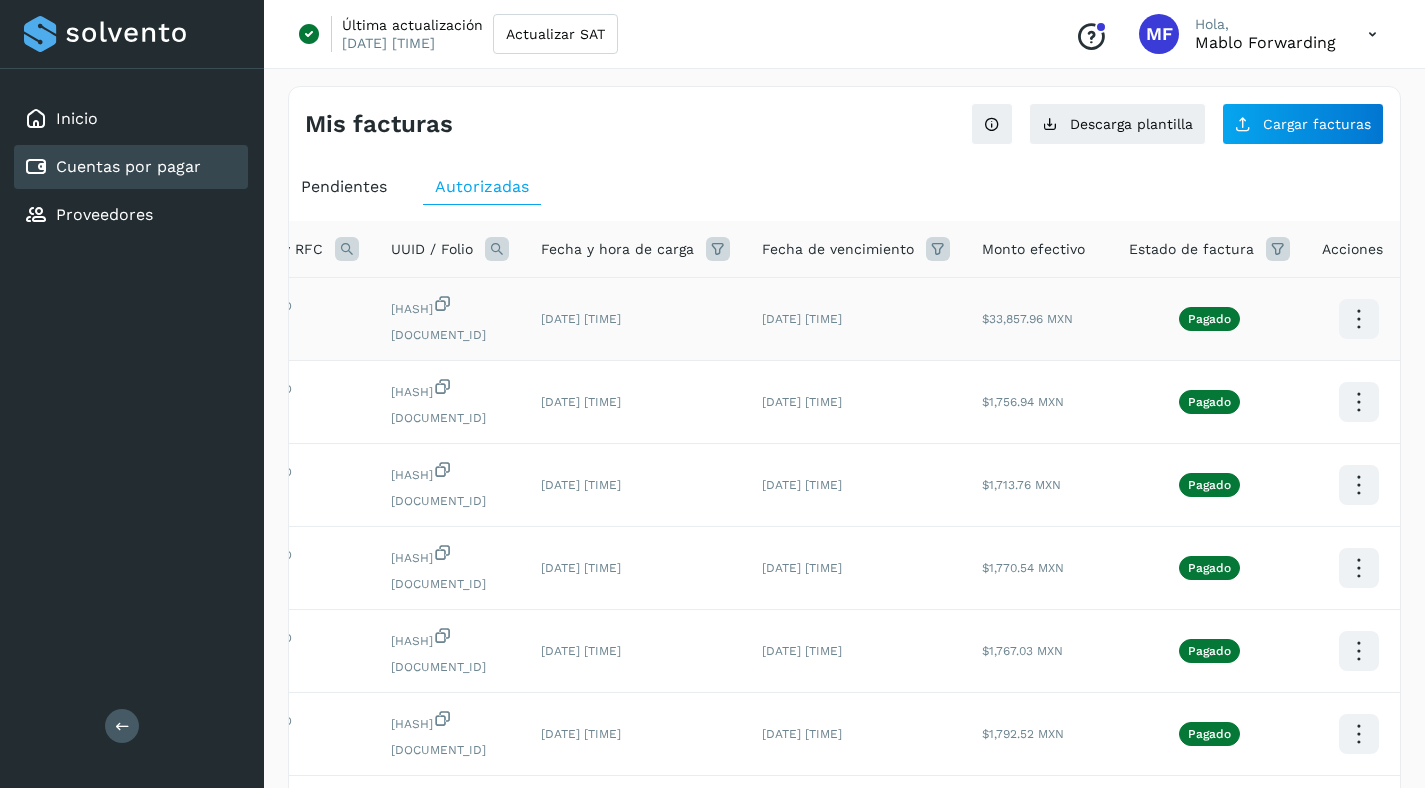 click at bounding box center (1358, 319) 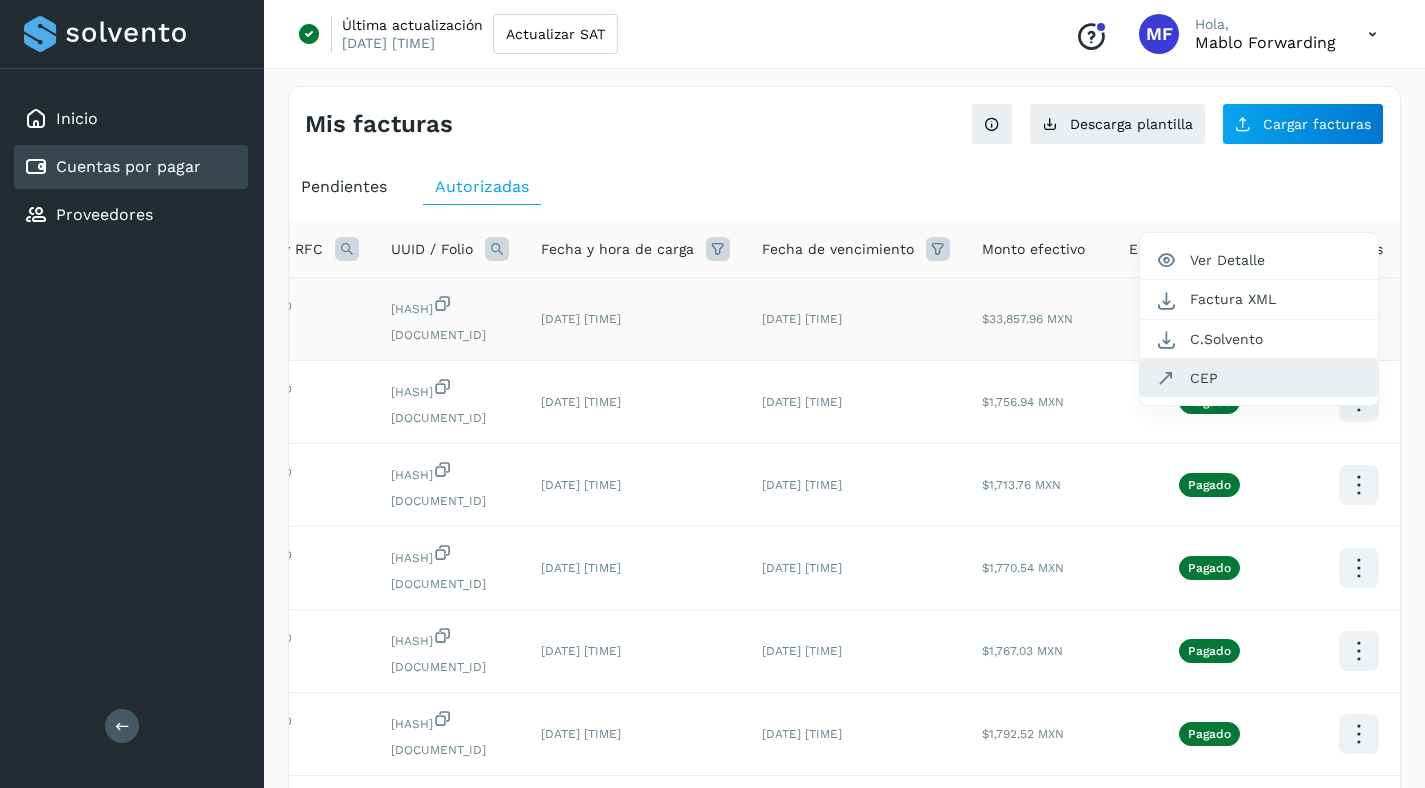 click on "CEP" 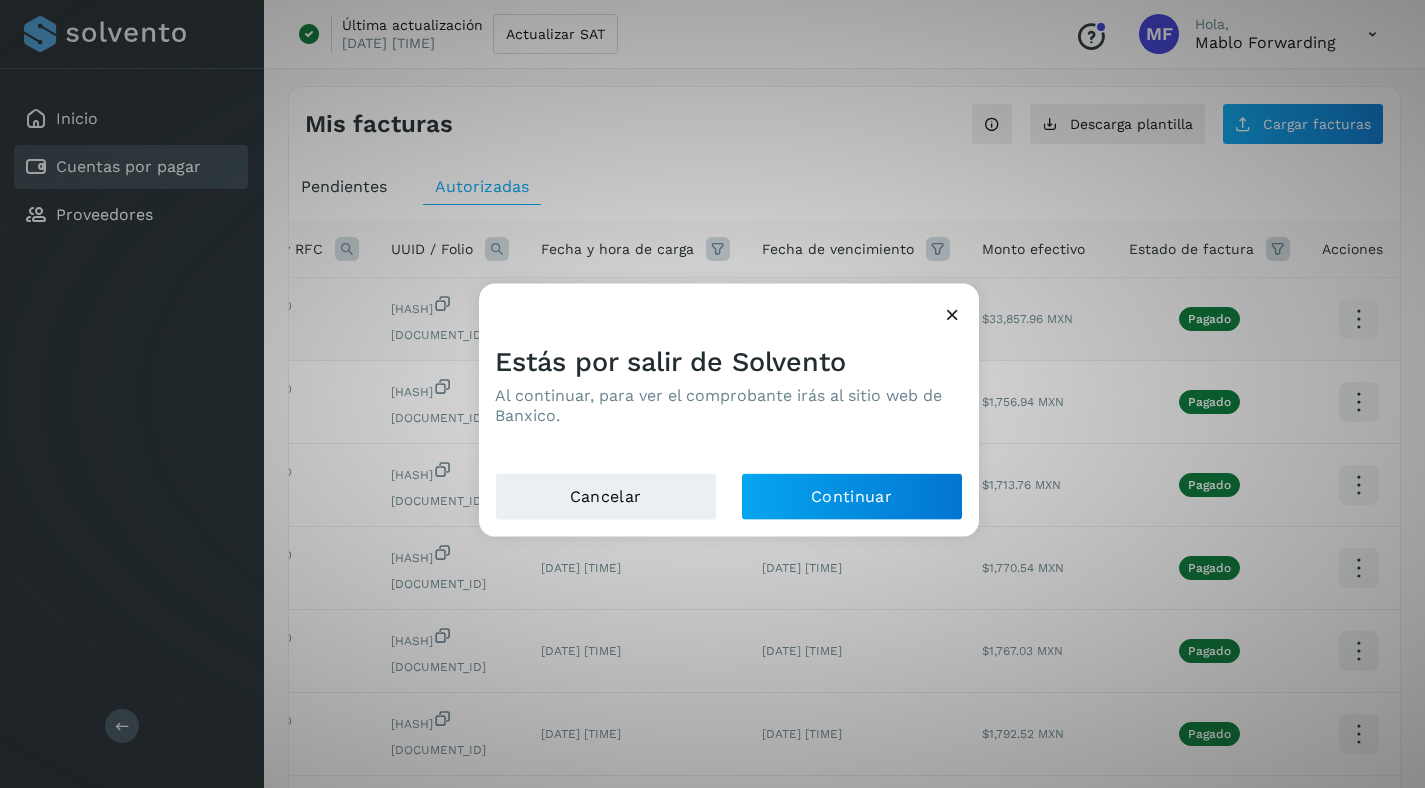 scroll, scrollTop: 0, scrollLeft: 153, axis: horizontal 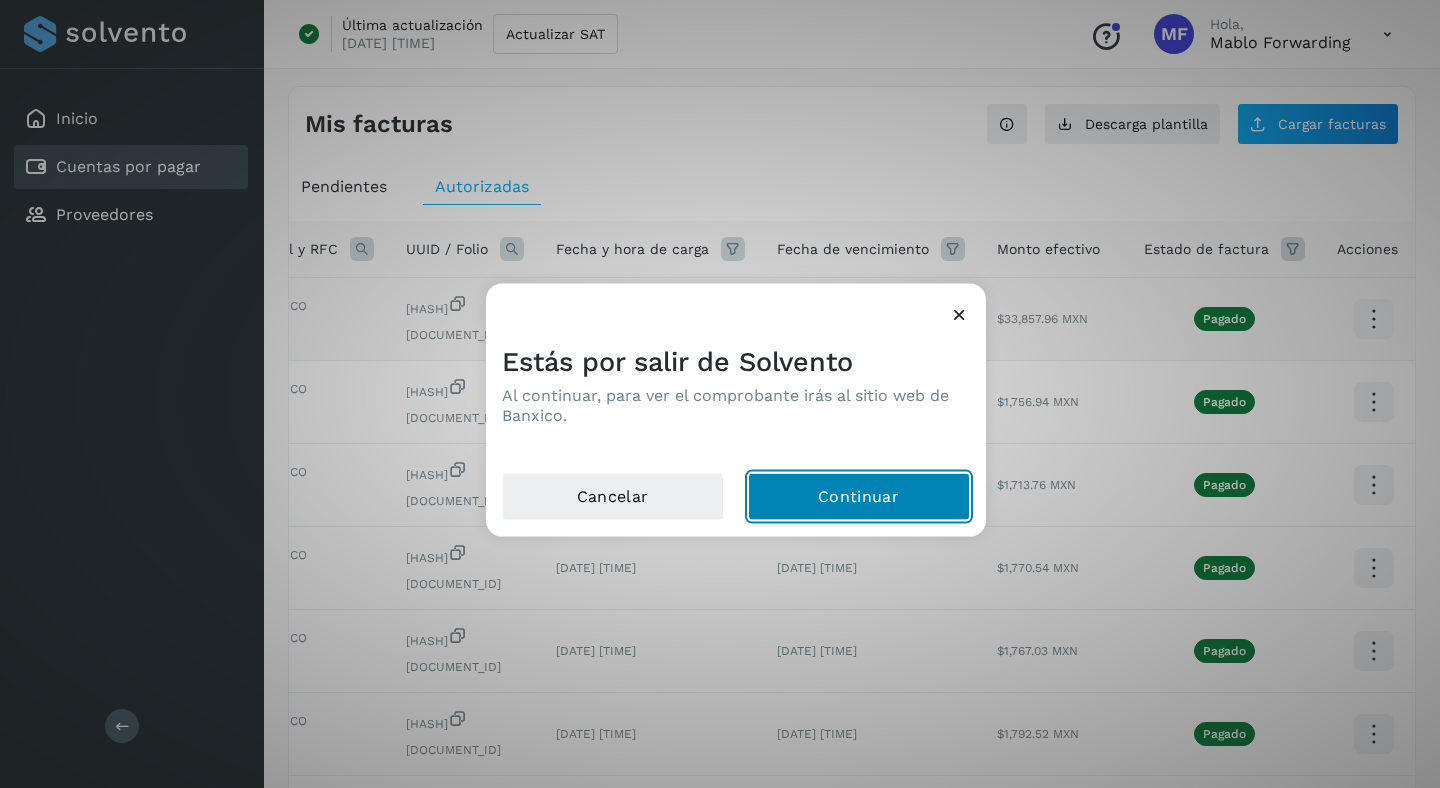 click on "Continuar" 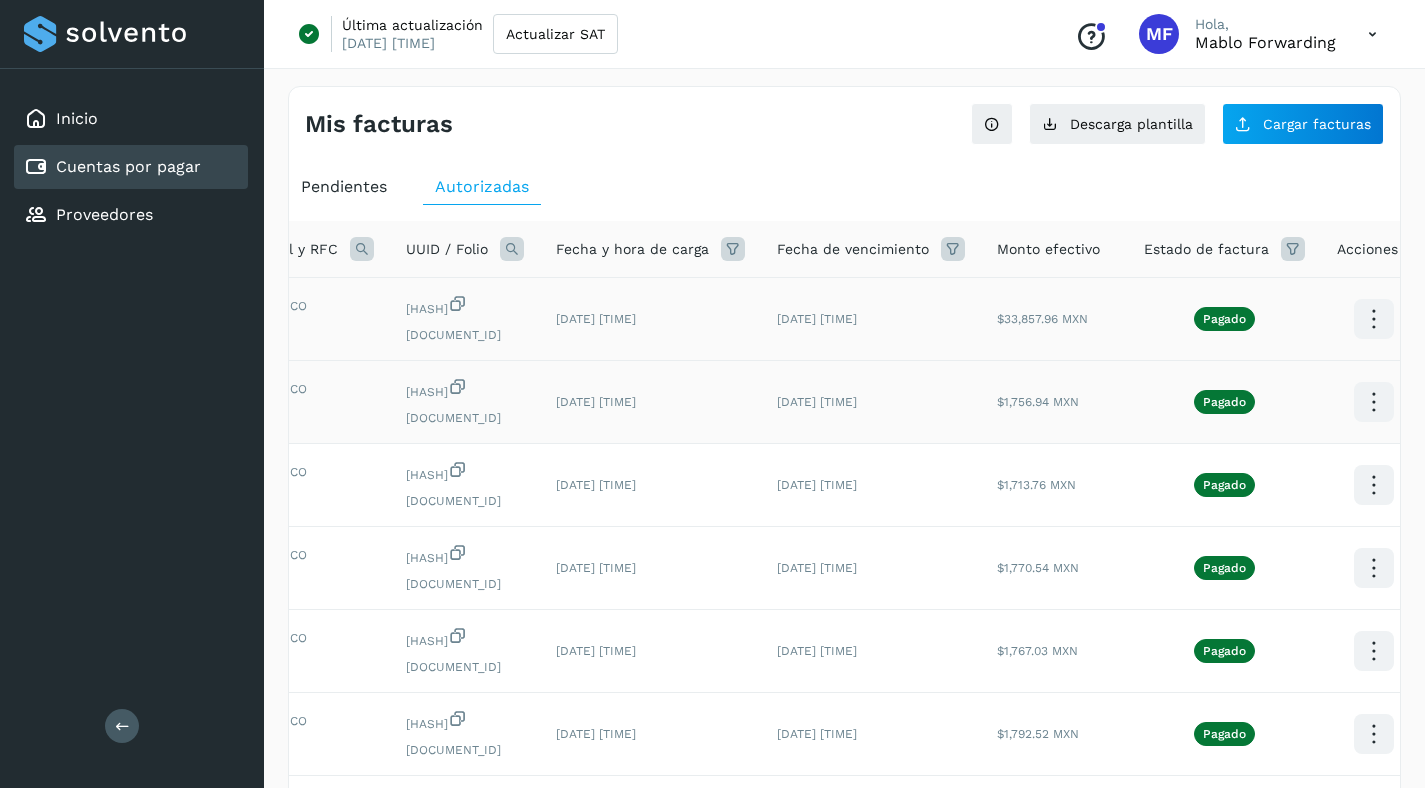 click at bounding box center [1373, 319] 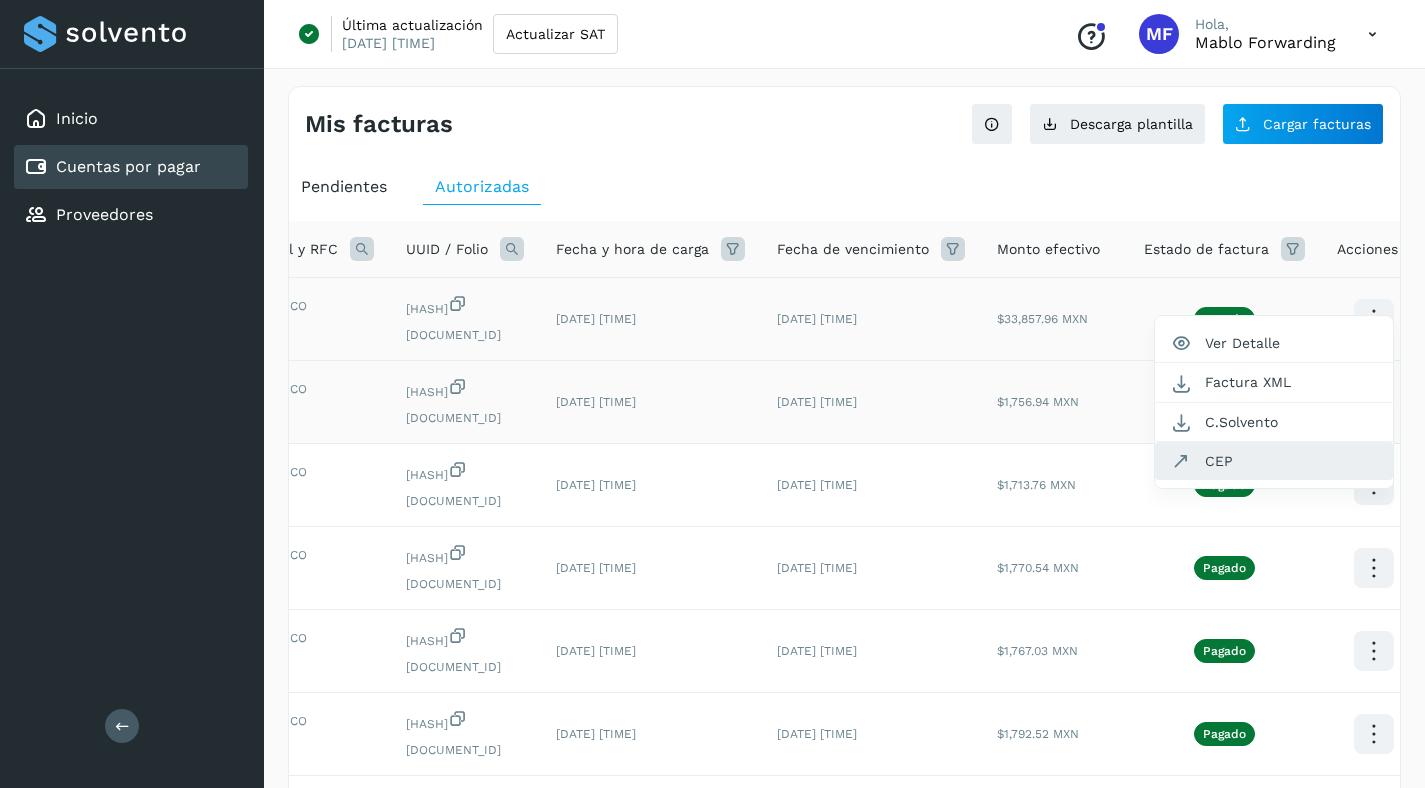 click on "CEP" 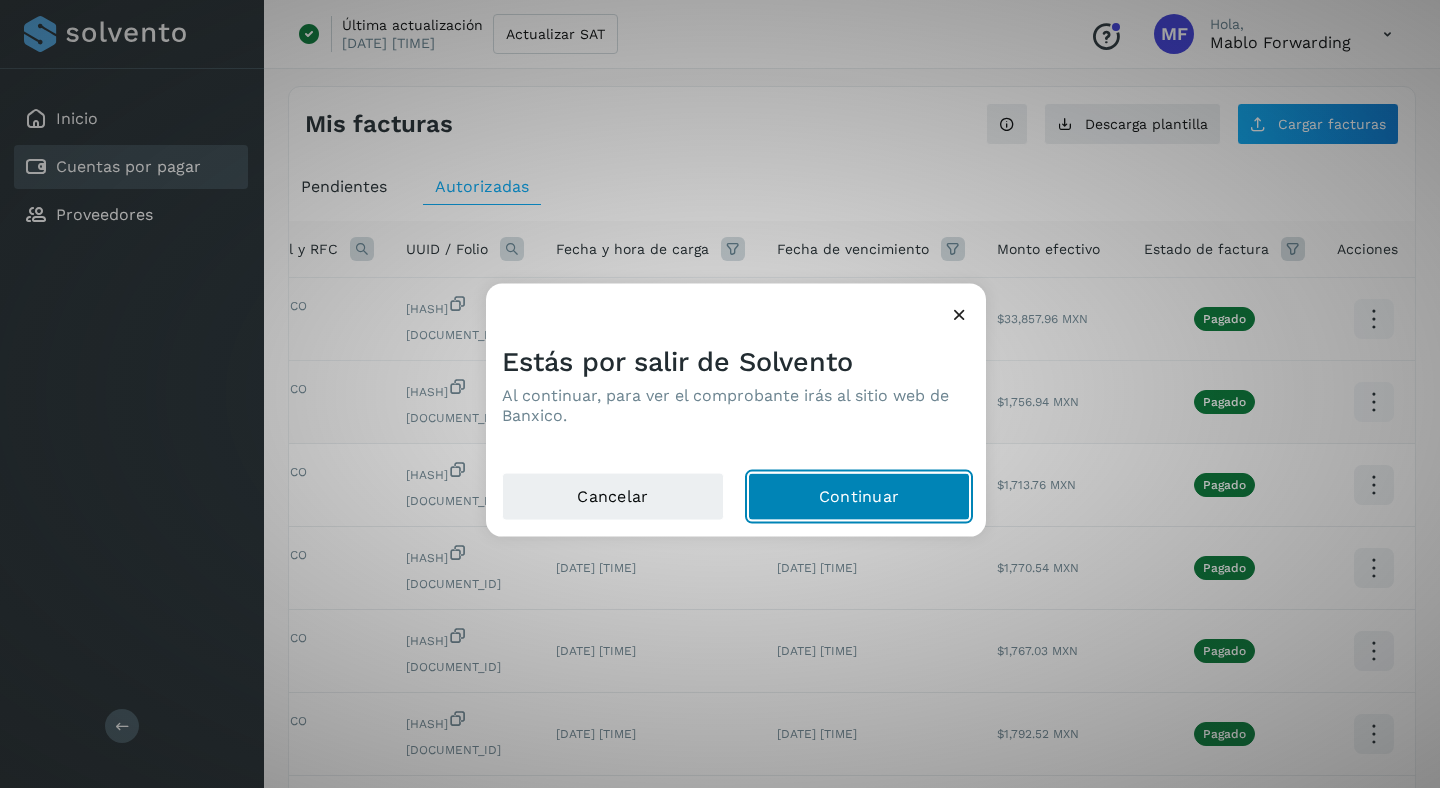 click on "Continuar" 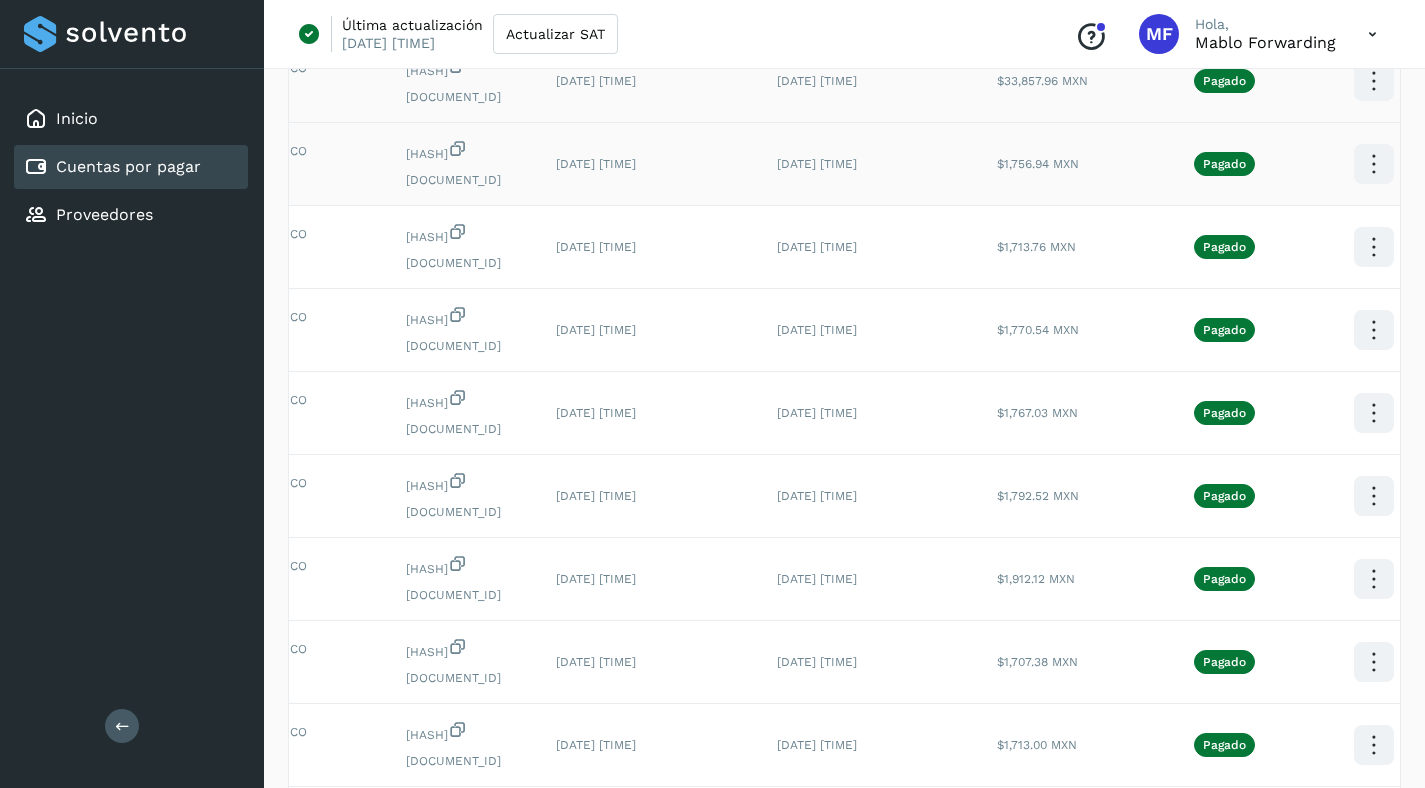 scroll, scrollTop: 243, scrollLeft: 0, axis: vertical 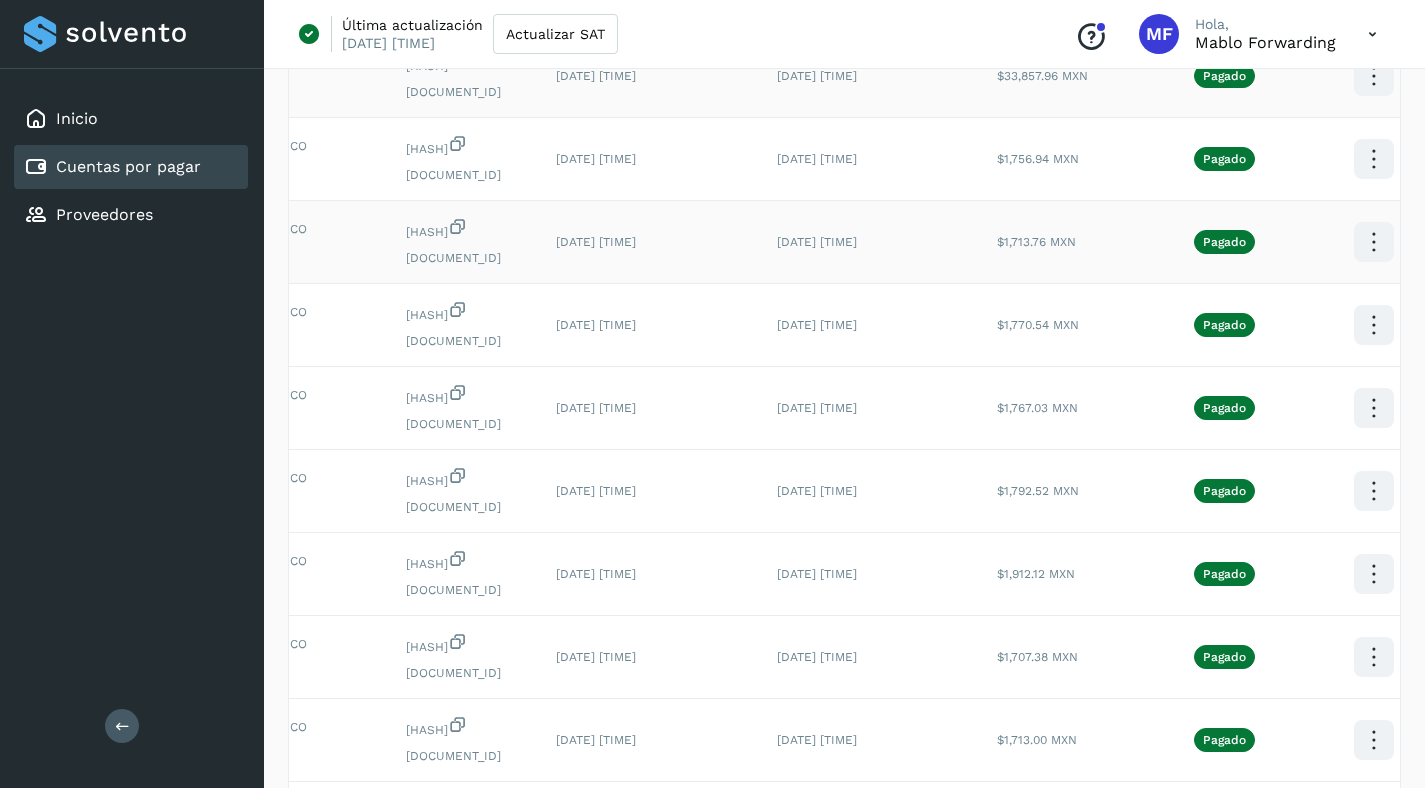 click at bounding box center [1373, 76] 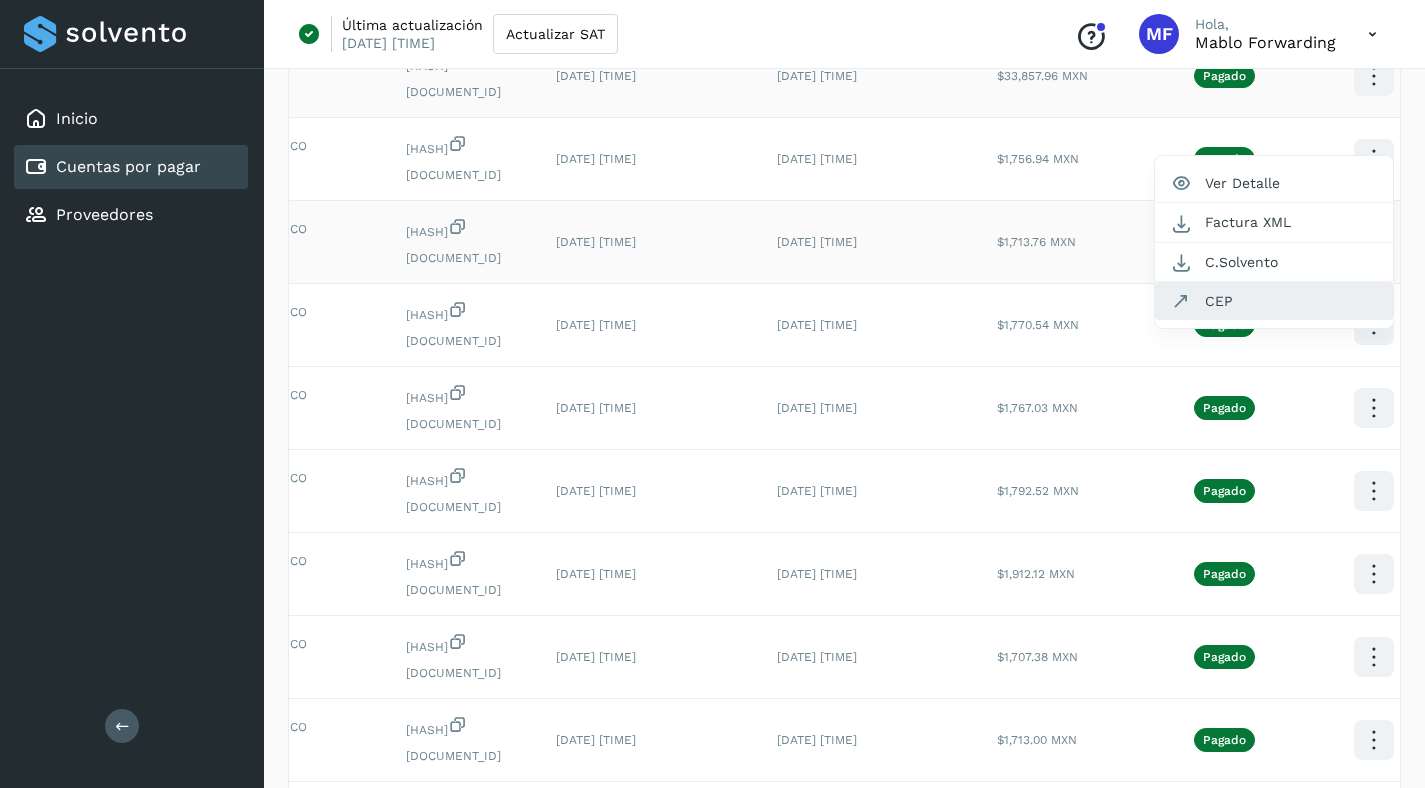 click on "CEP" 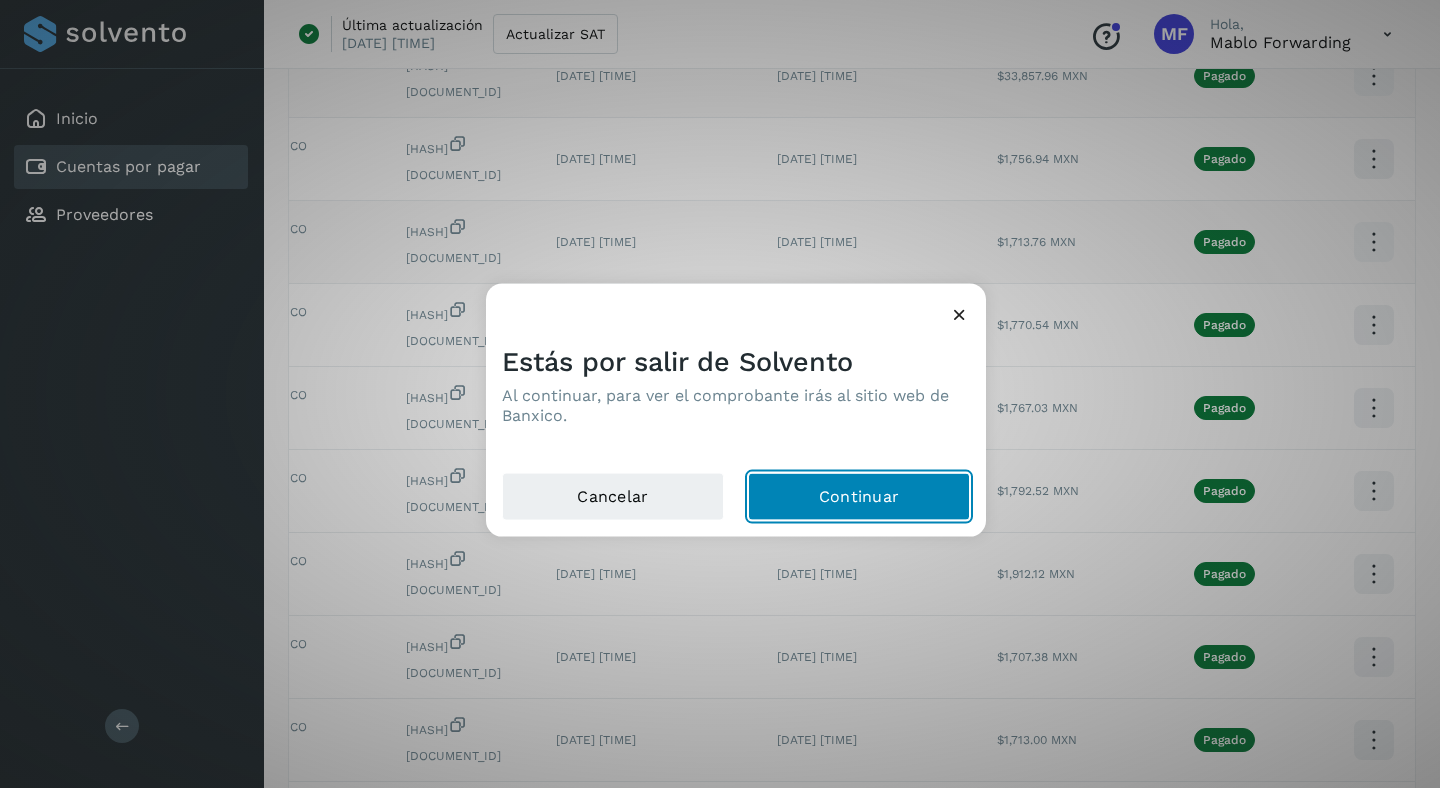 click on "Continuar" 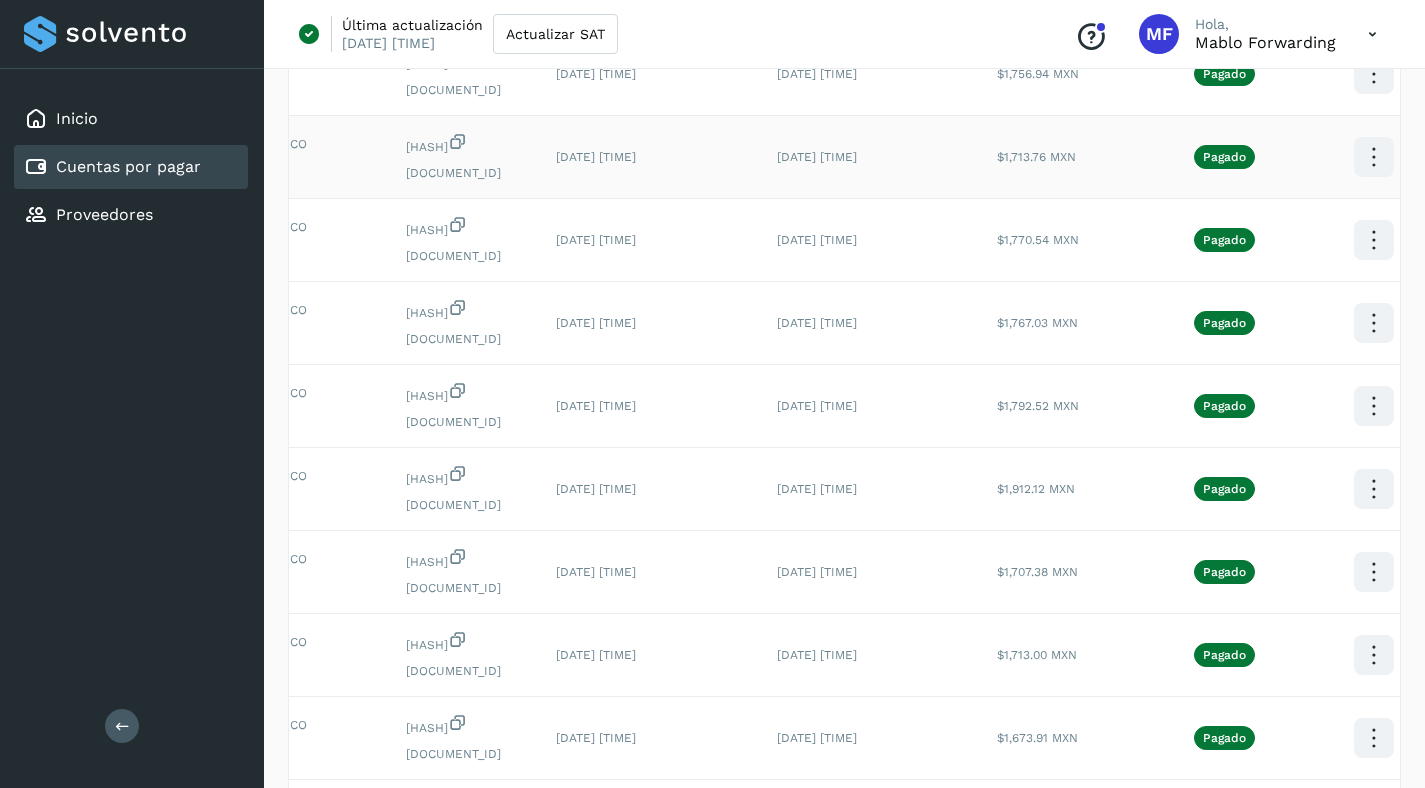 scroll, scrollTop: 350, scrollLeft: 0, axis: vertical 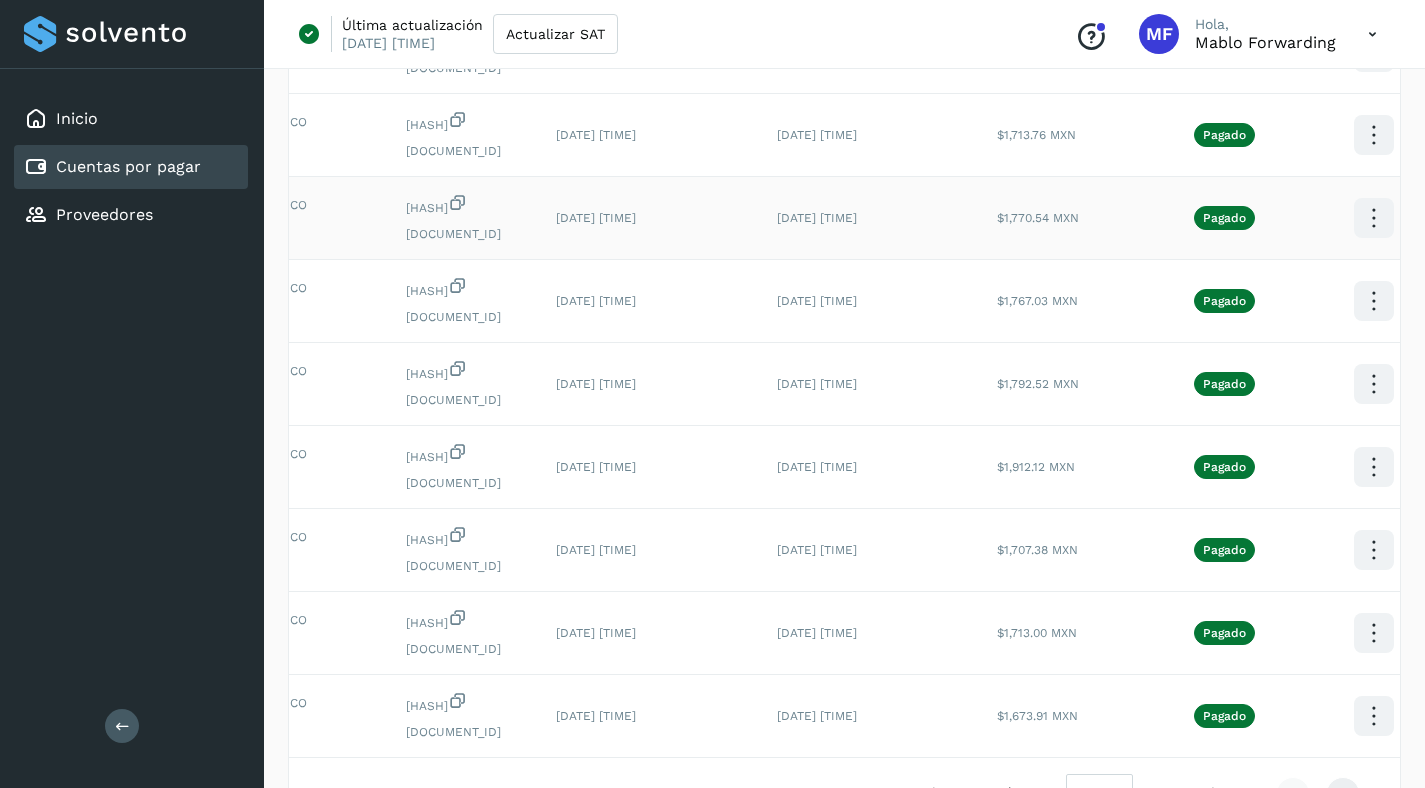 click at bounding box center [1373, -31] 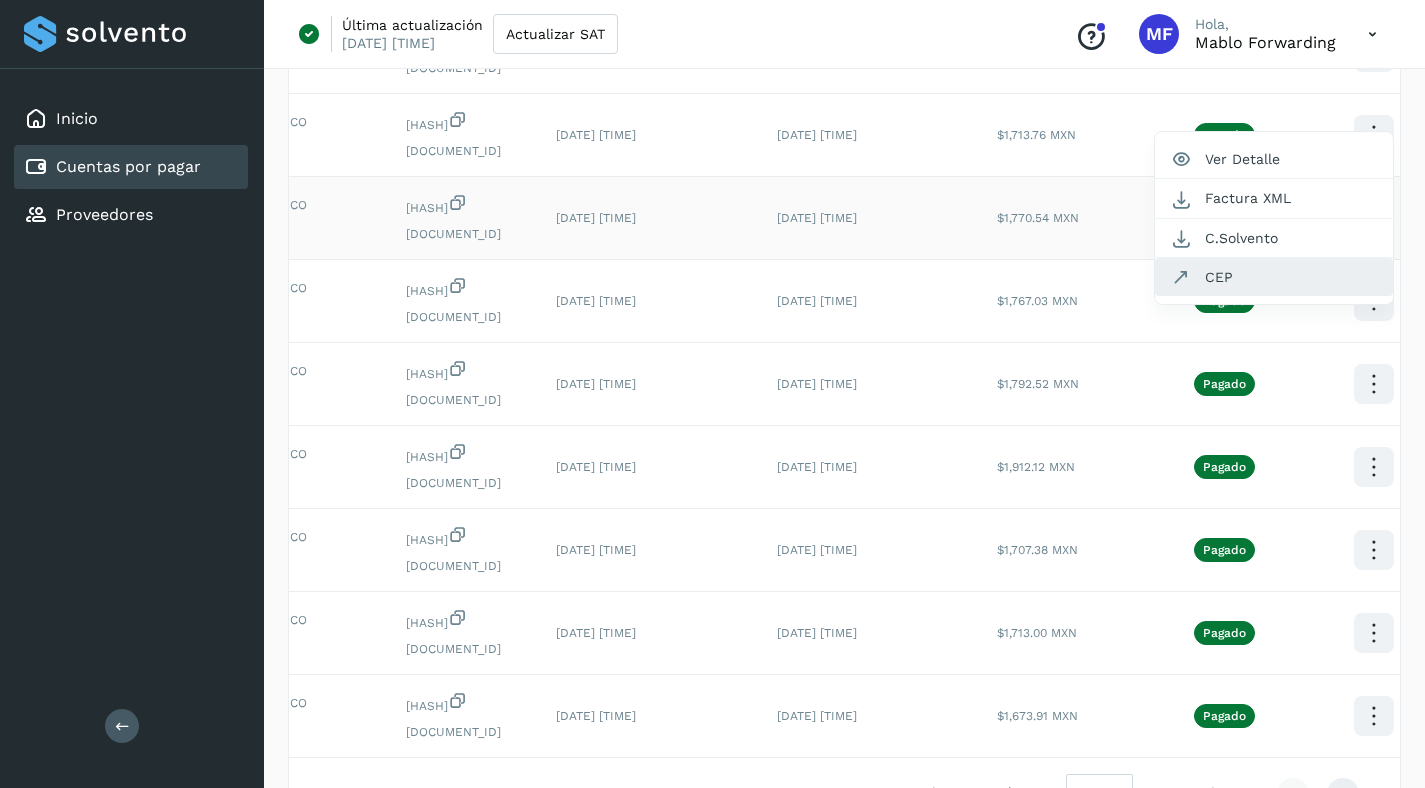 click on "CEP" 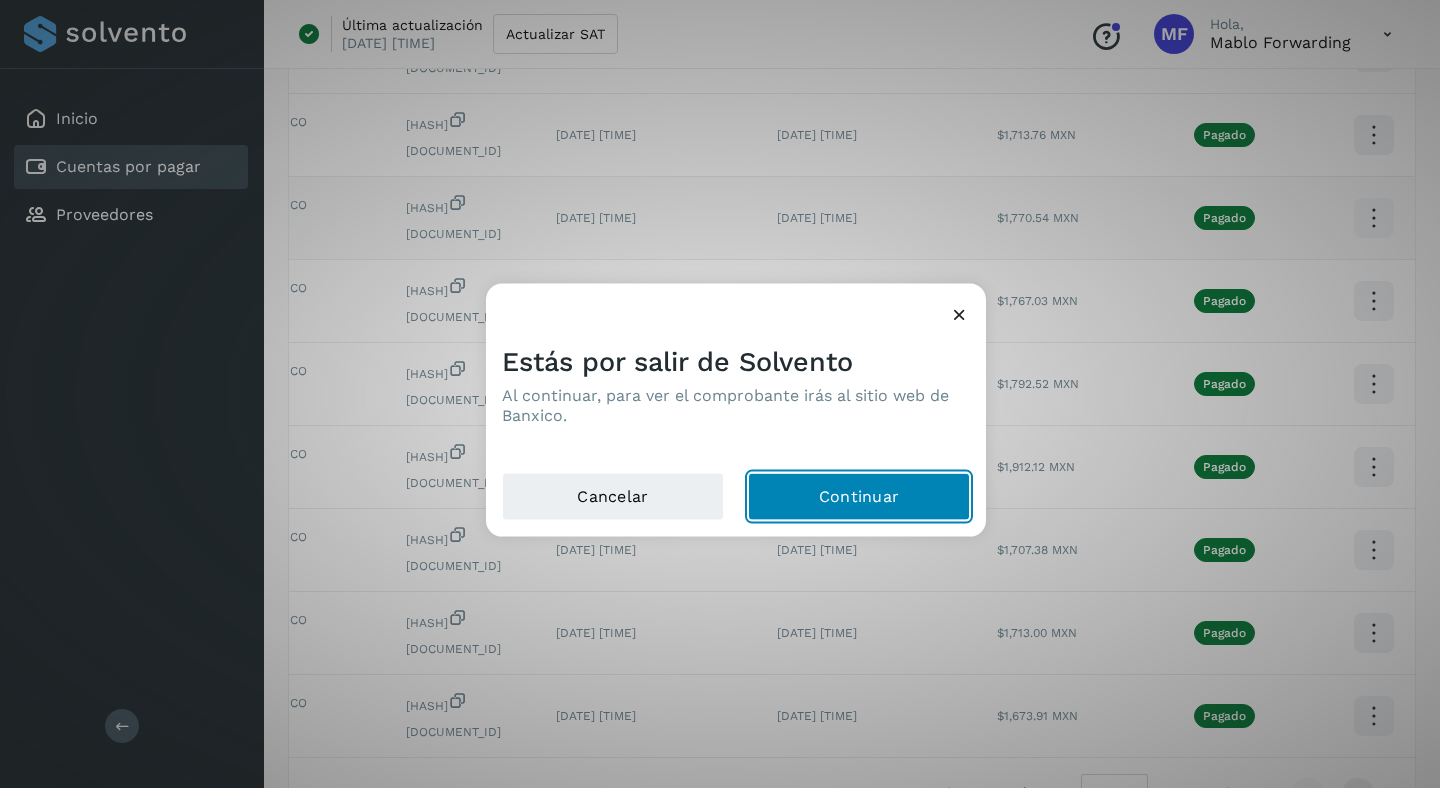 click on "Continuar" 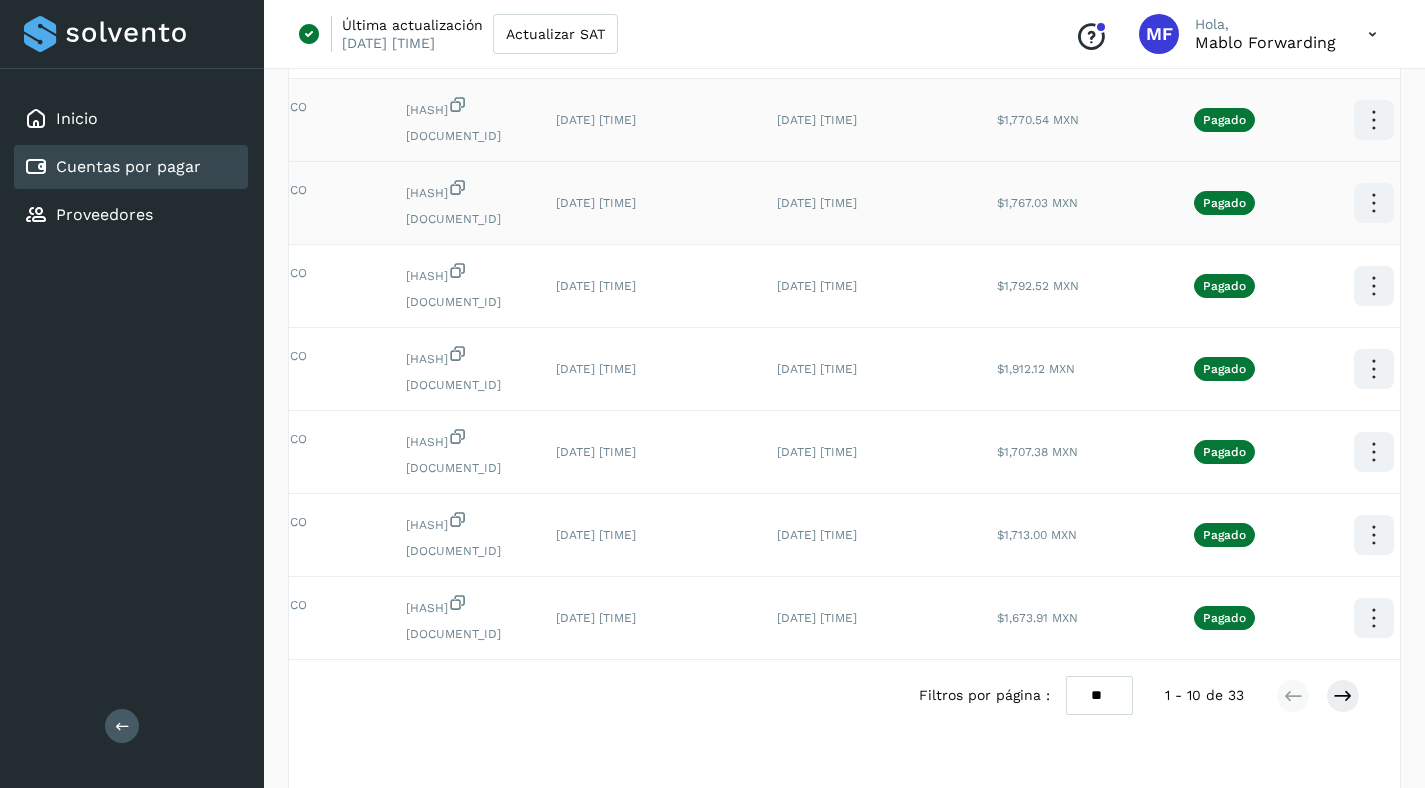 scroll, scrollTop: 463, scrollLeft: 0, axis: vertical 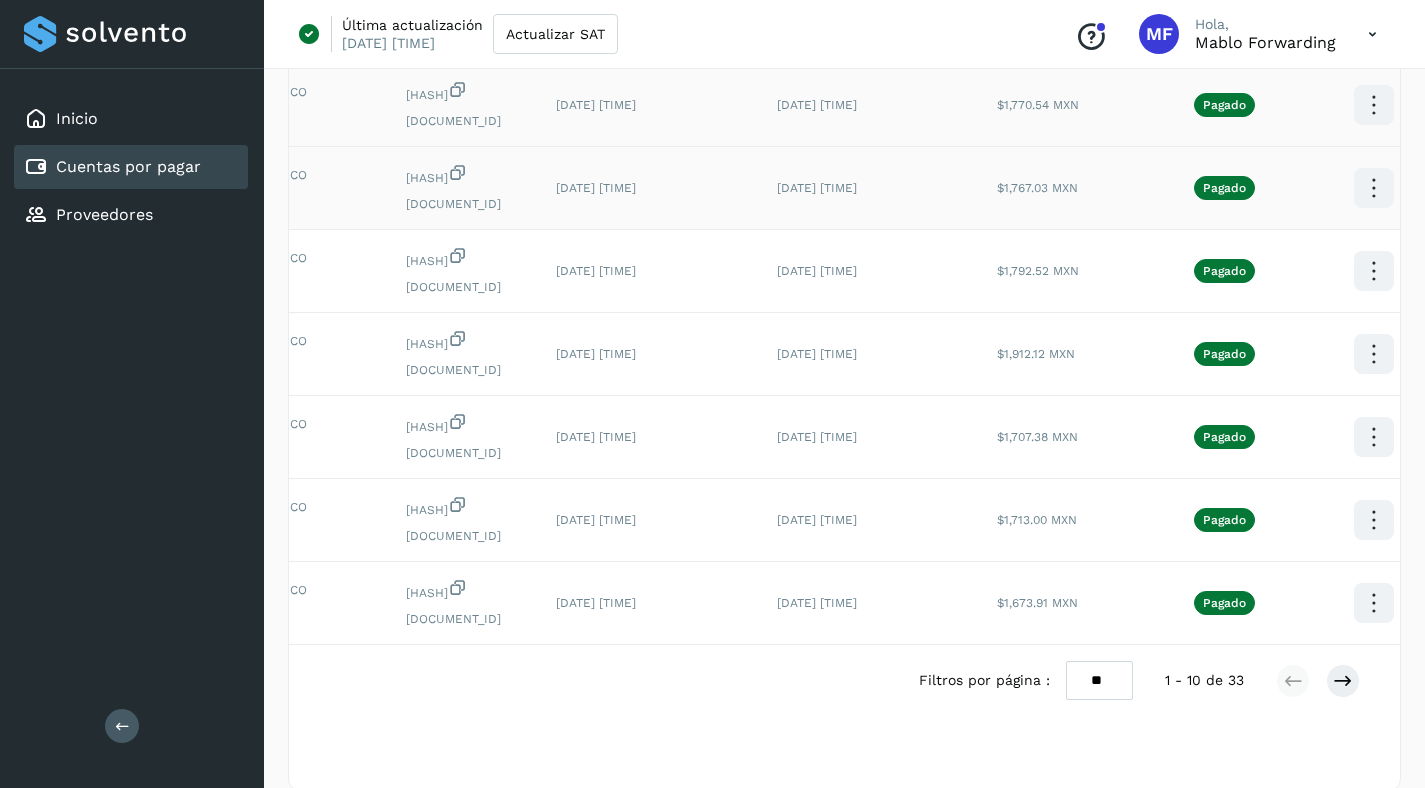 click at bounding box center (1373, -144) 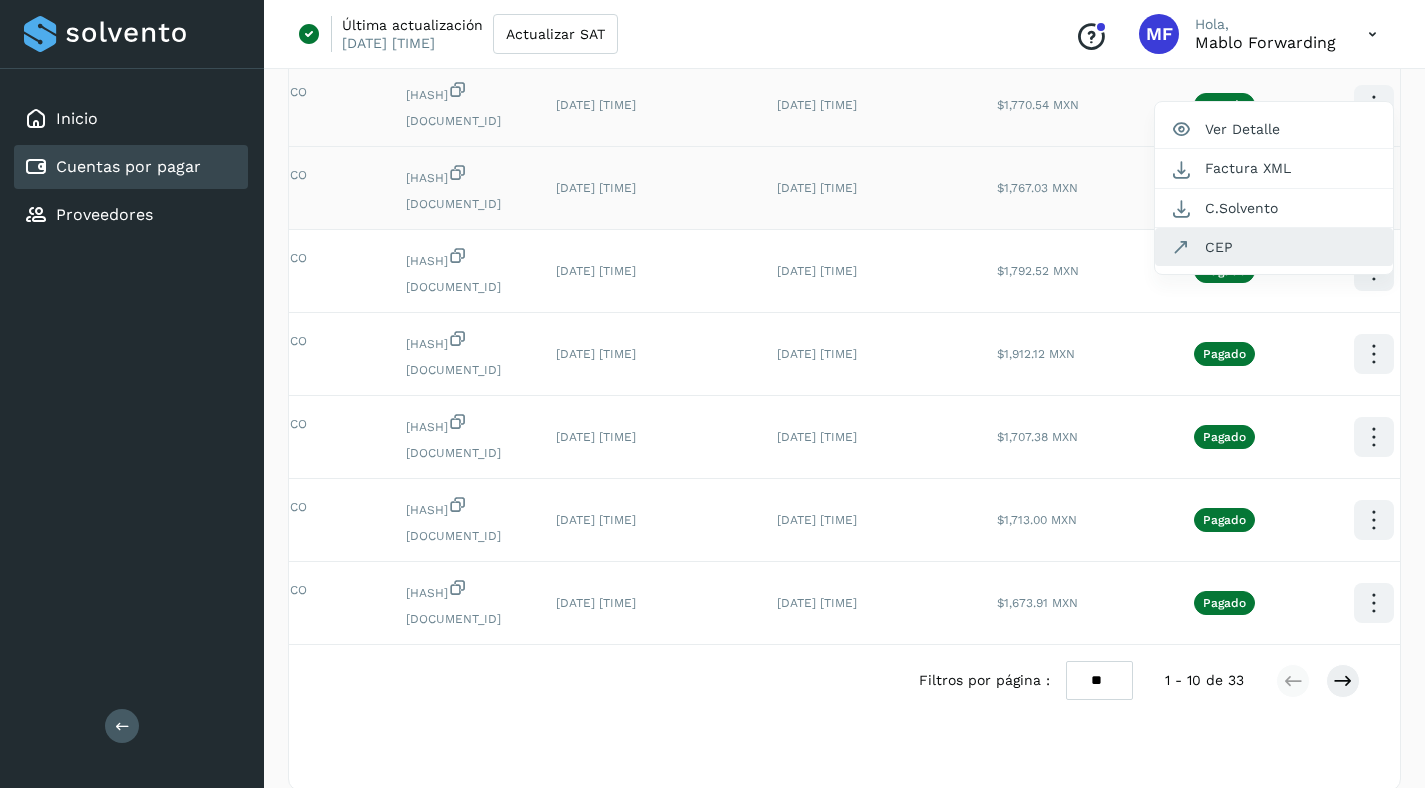 click on "CEP" 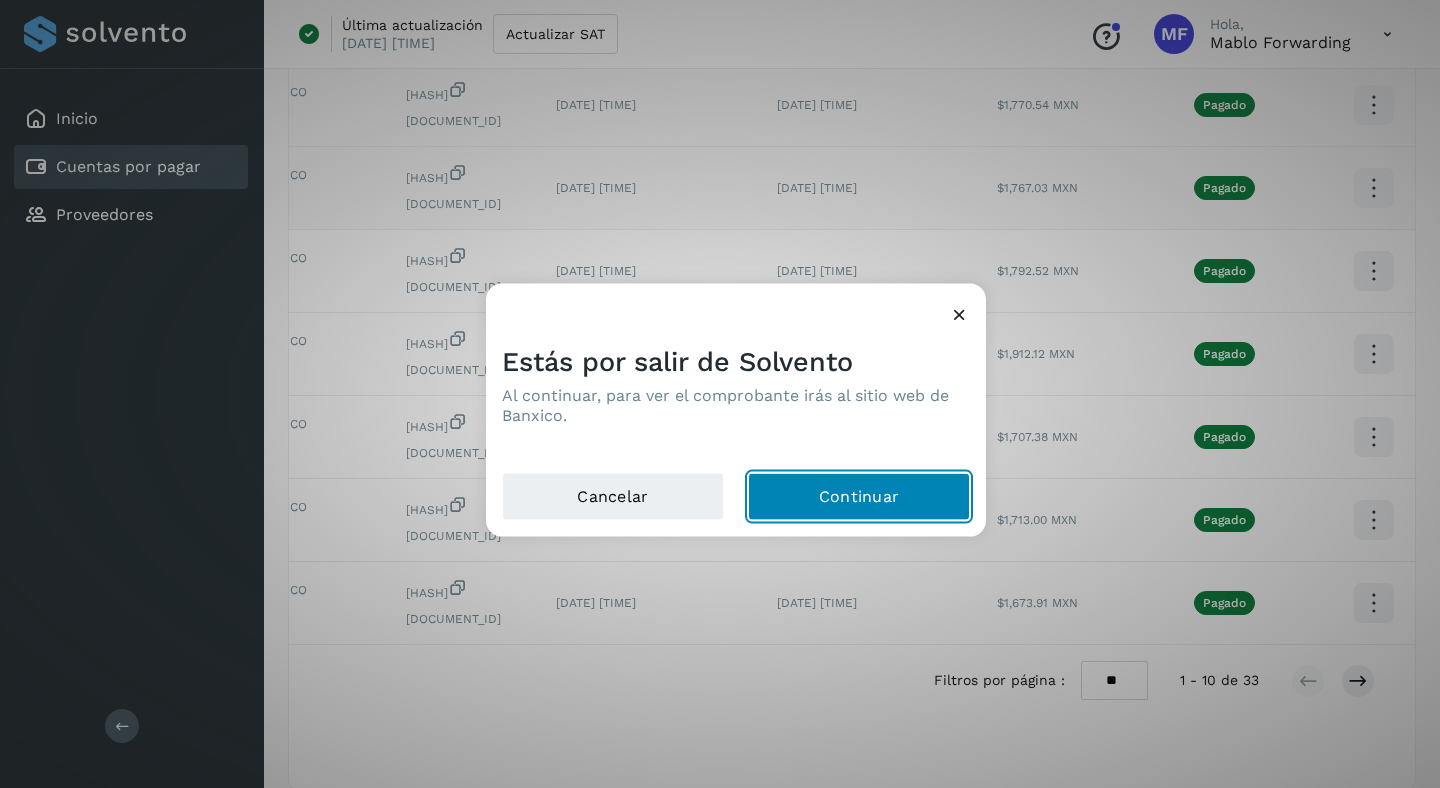 click on "Continuar" 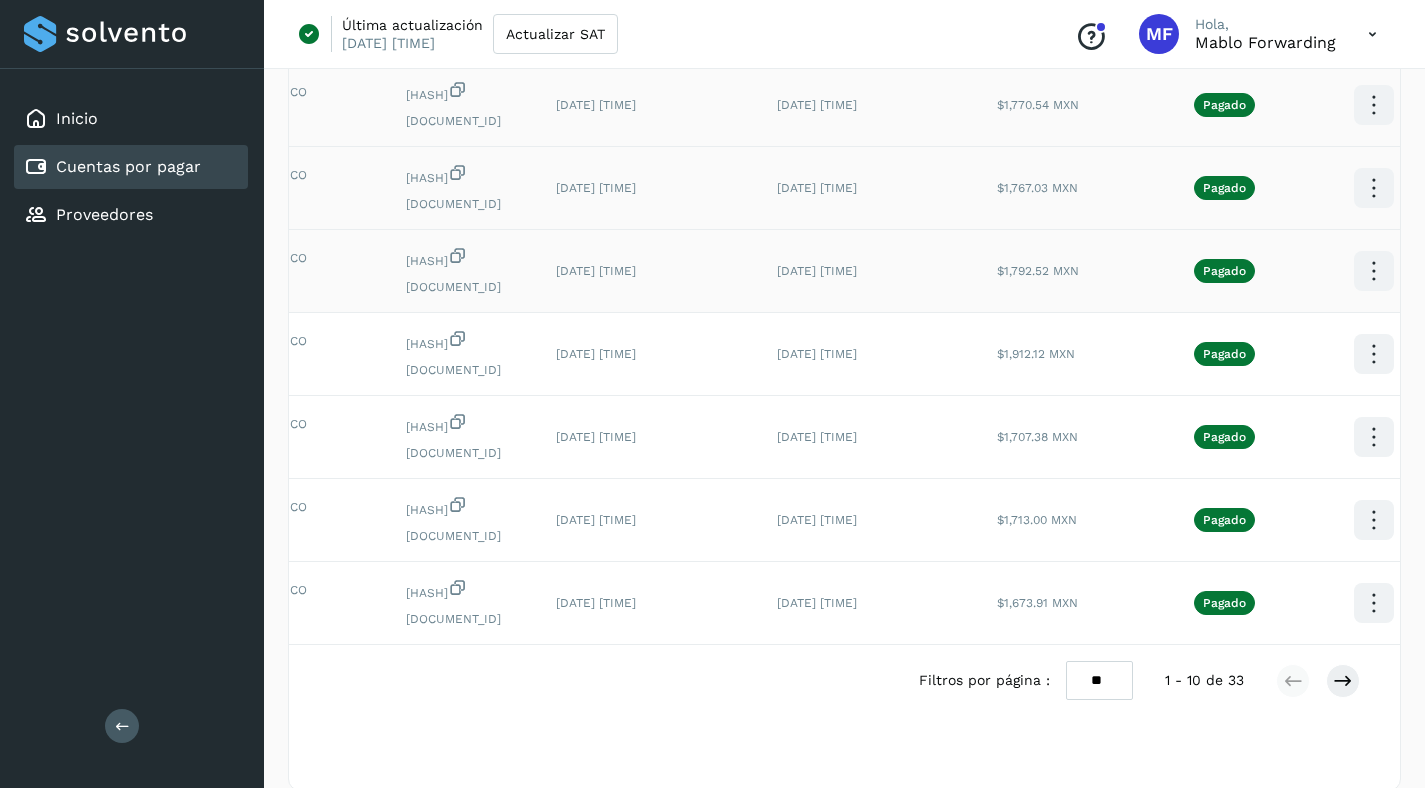 click at bounding box center (1373, -144) 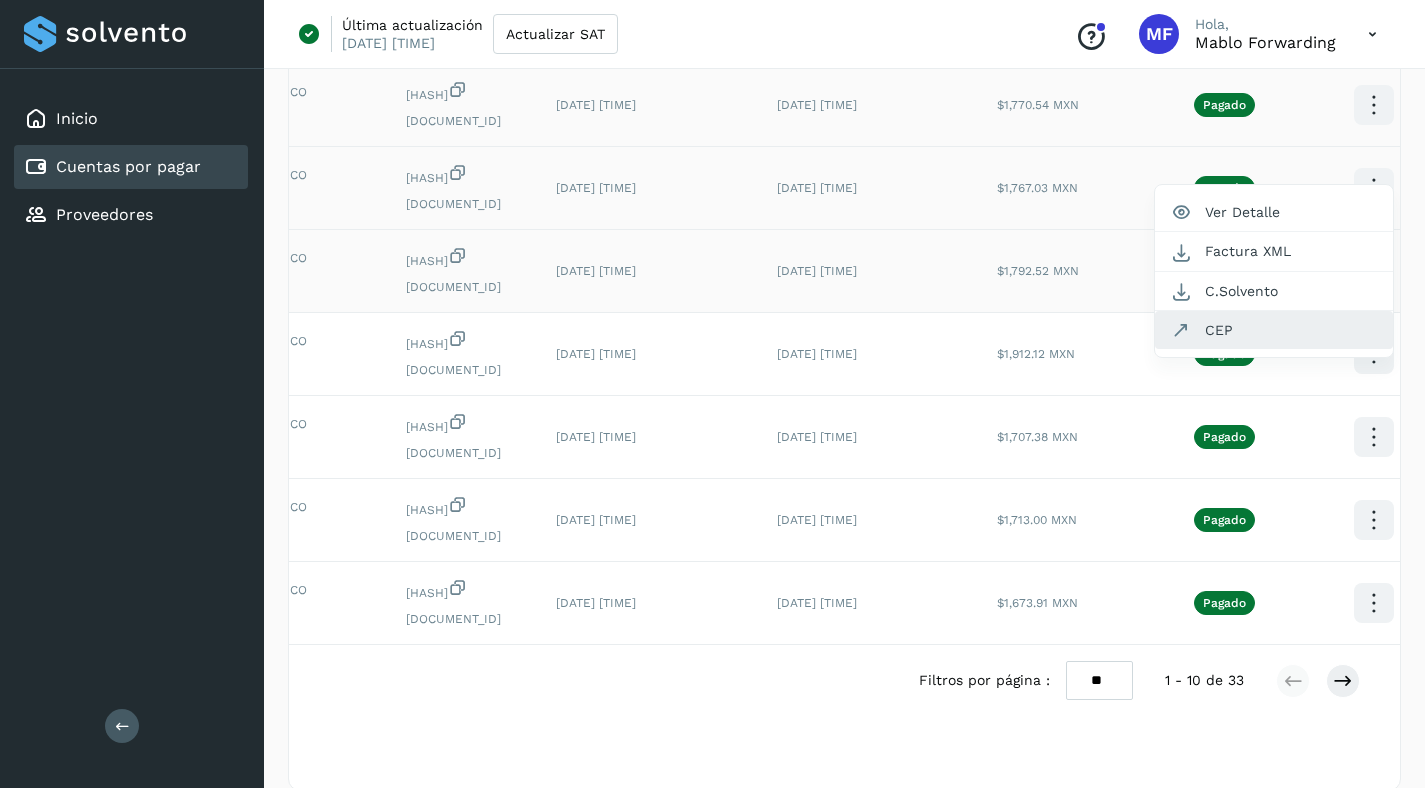 click on "CEP" 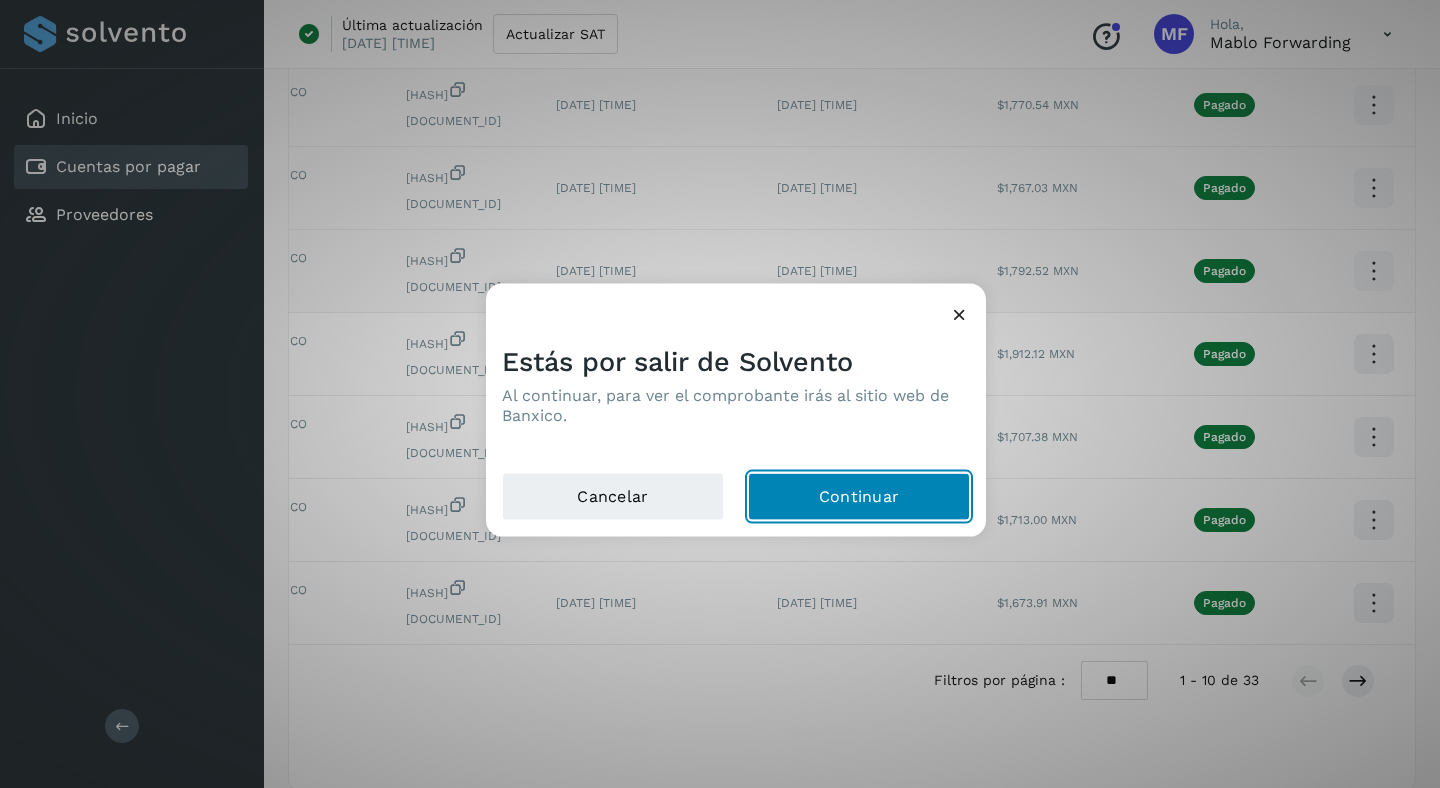 click on "Continuar" 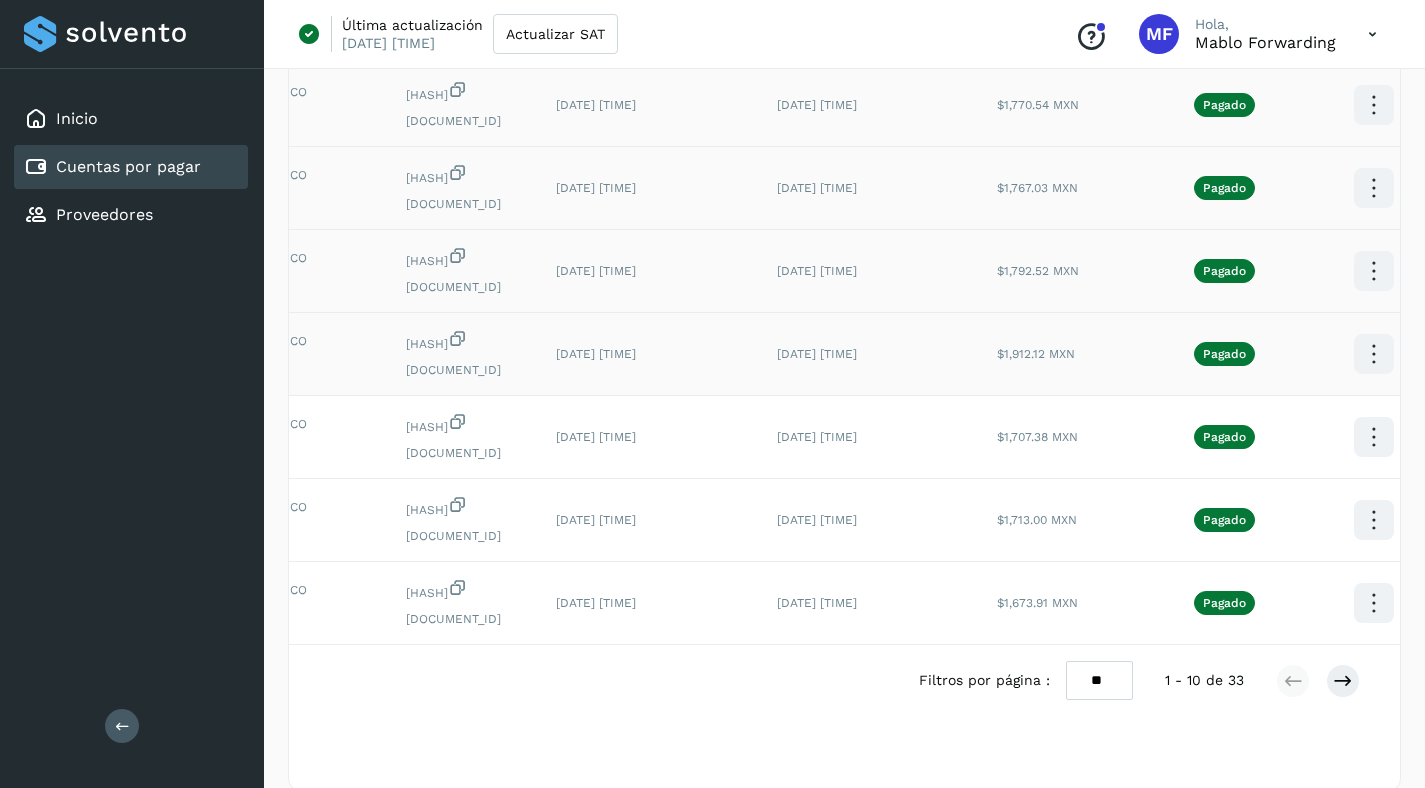 click at bounding box center (1373, -144) 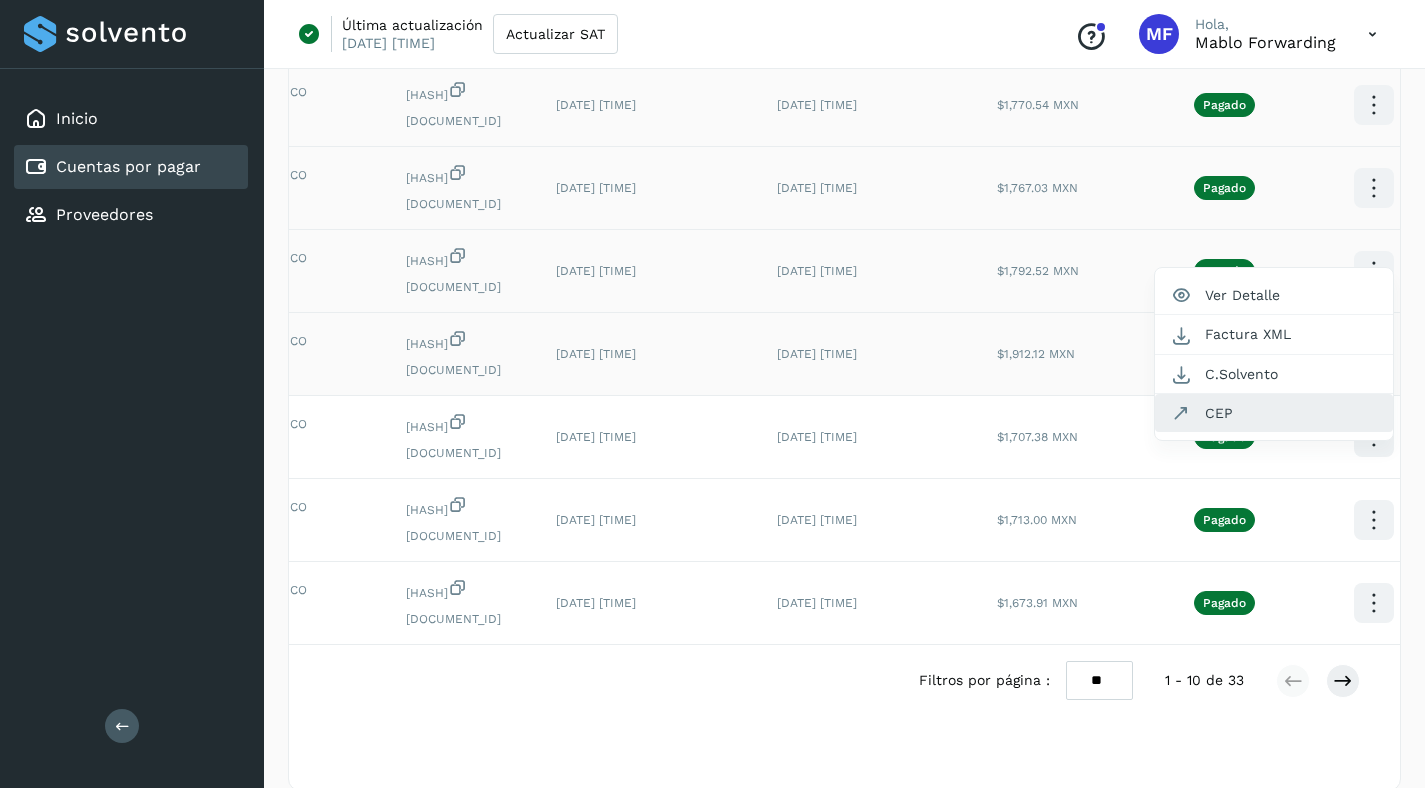 click on "CEP" 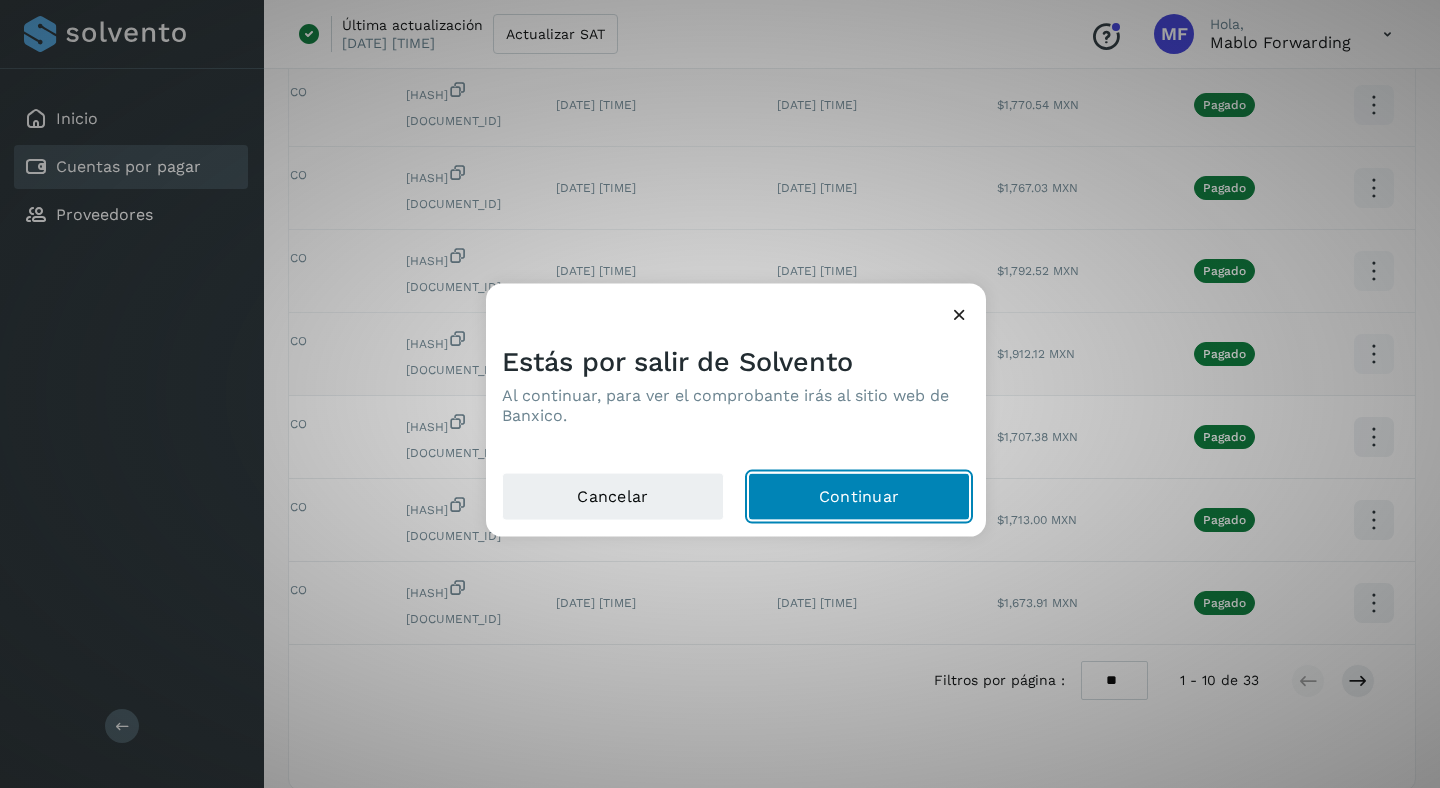 click on "Continuar" 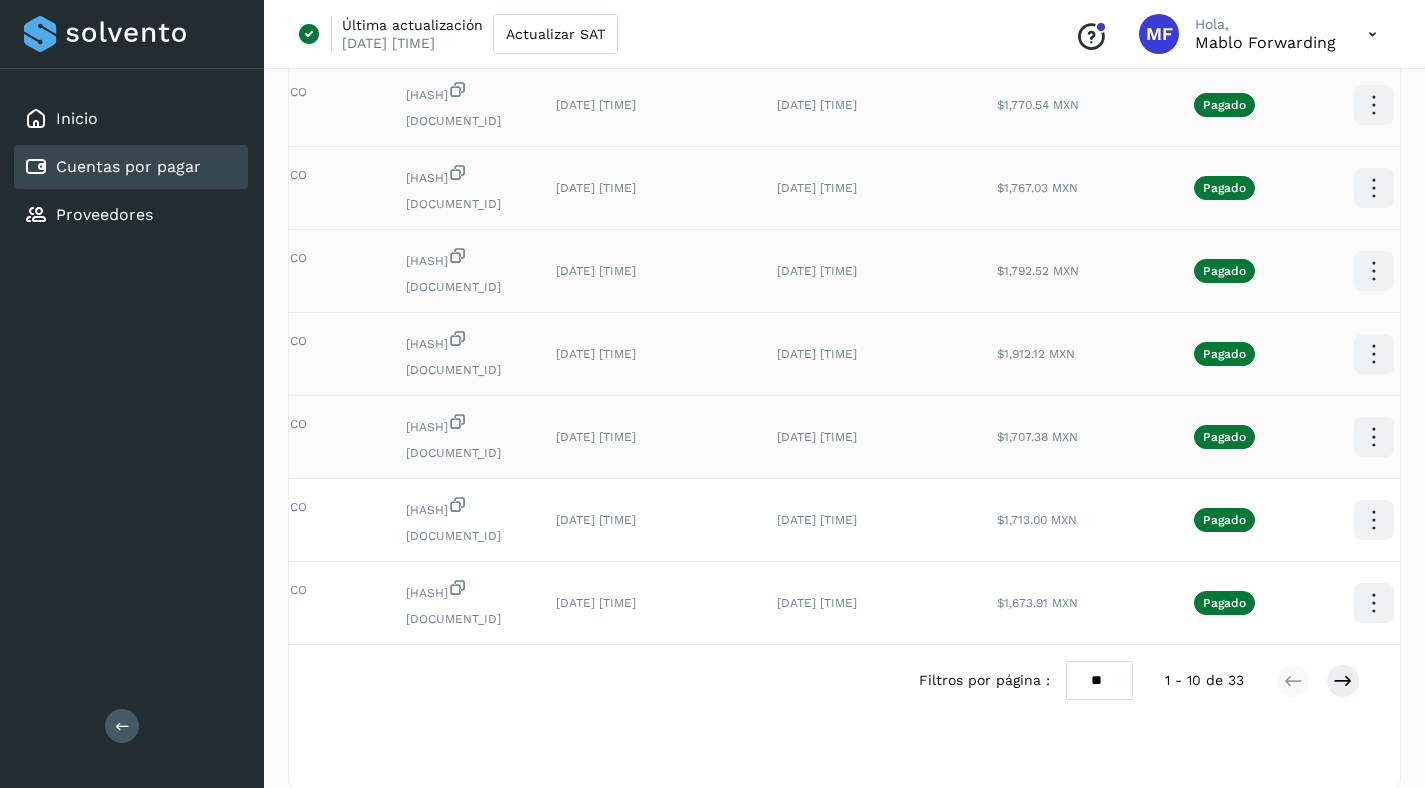click at bounding box center [1373, -144] 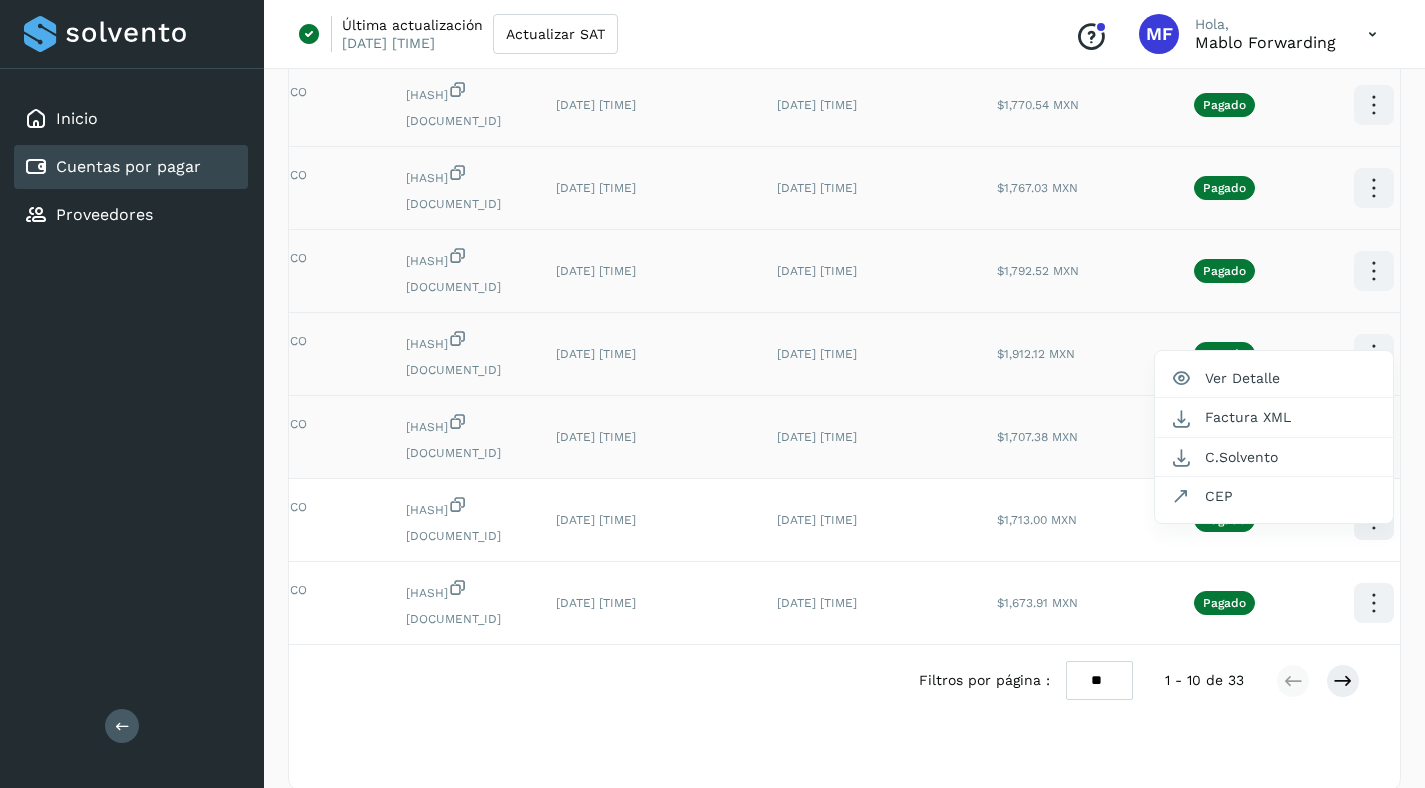 click at bounding box center [712, 394] 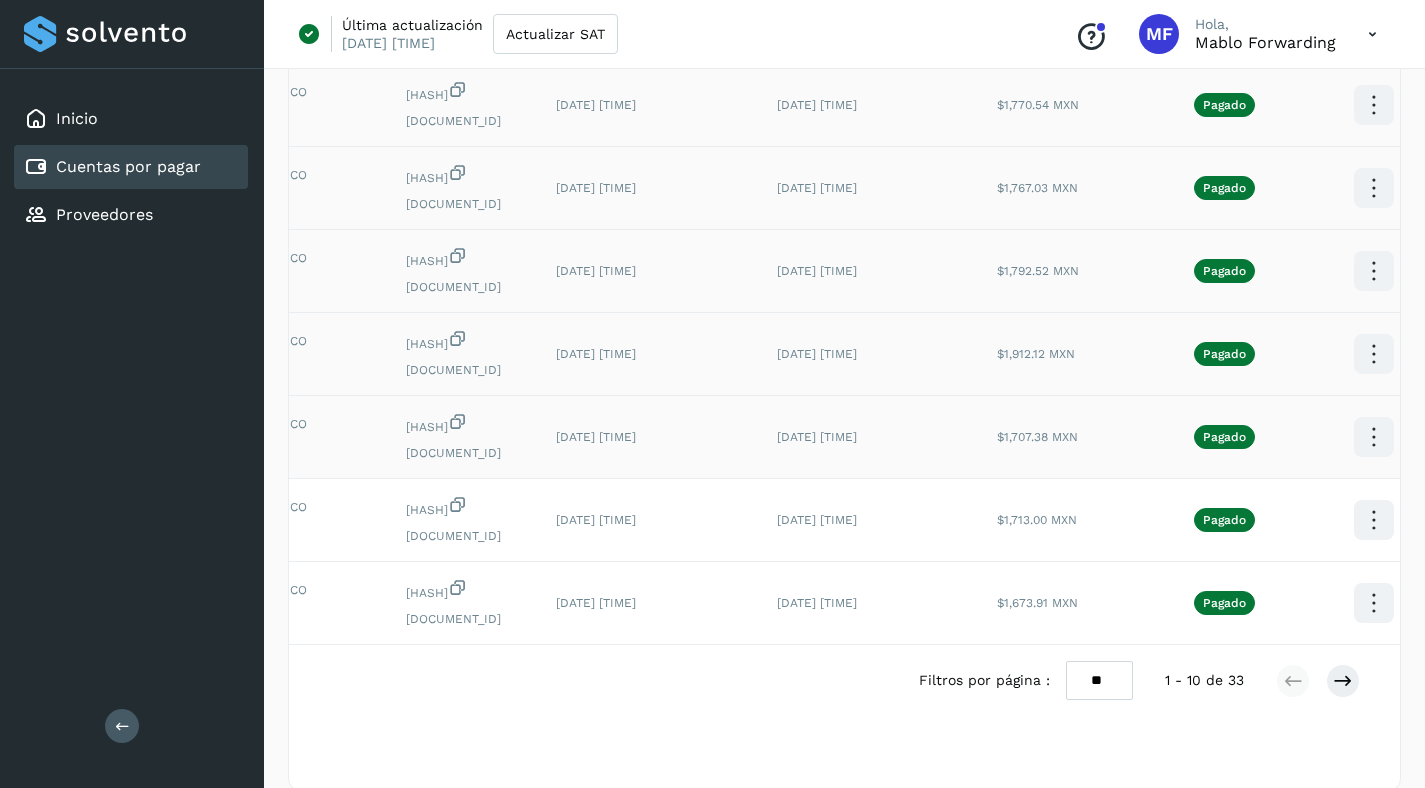 click at bounding box center (1373, -144) 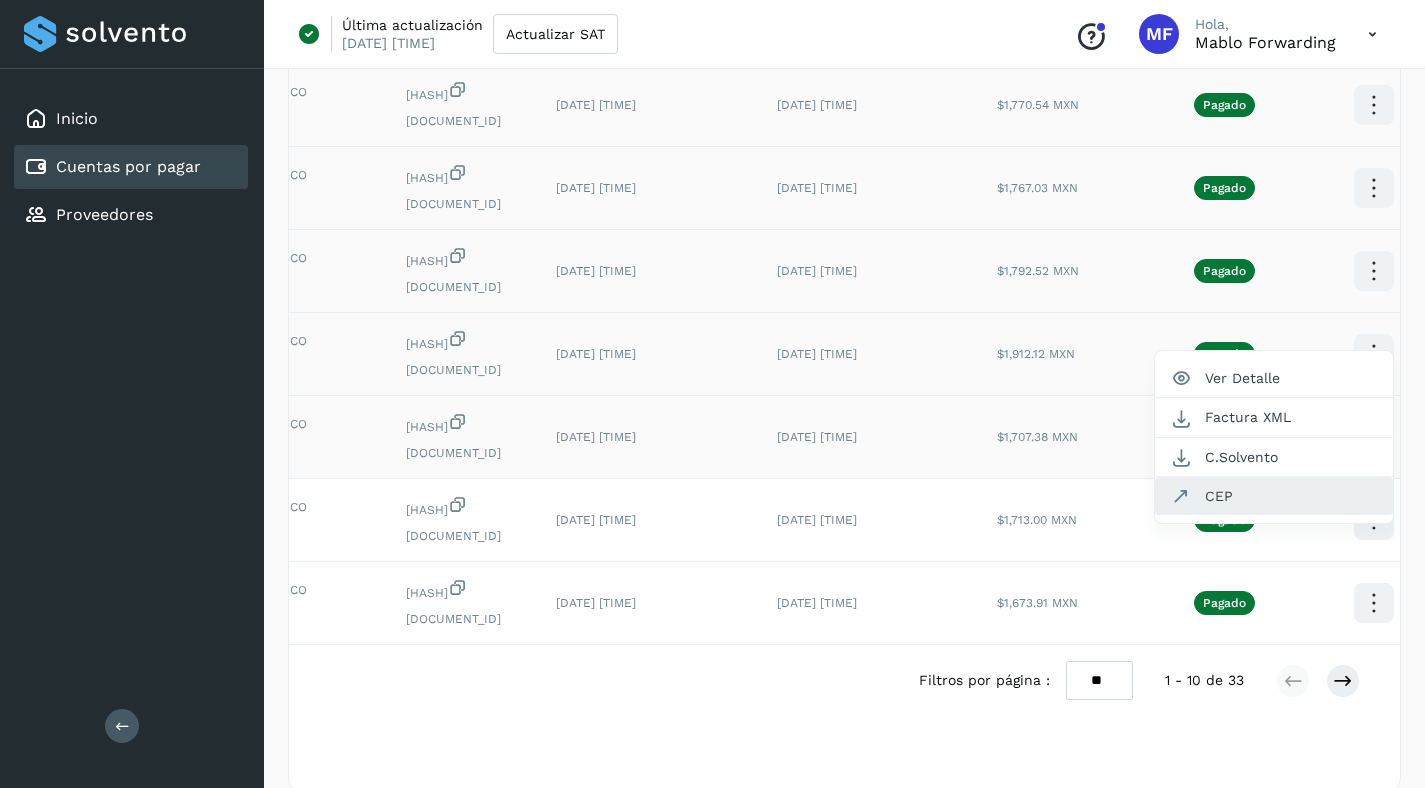 click on "CEP" 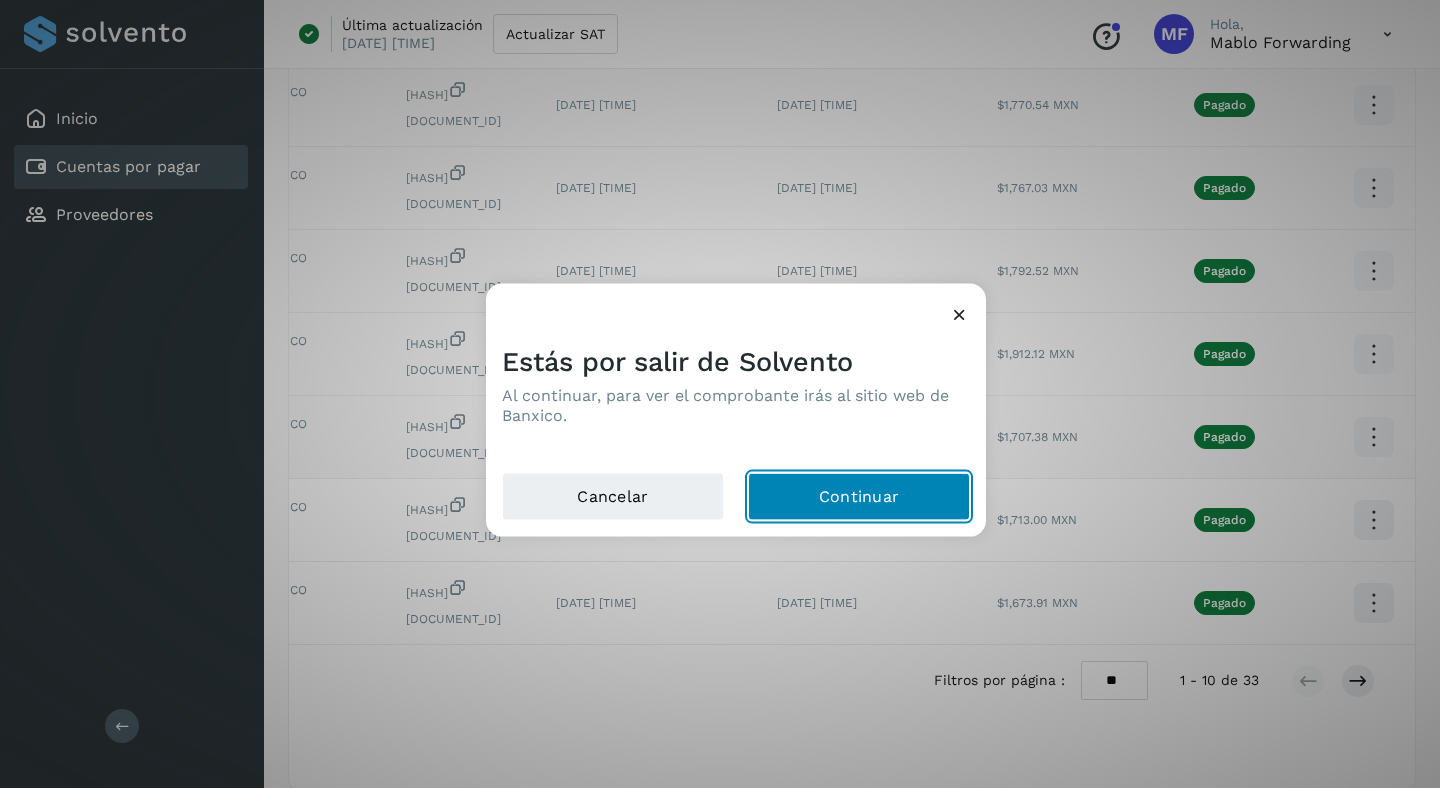 click on "Continuar" 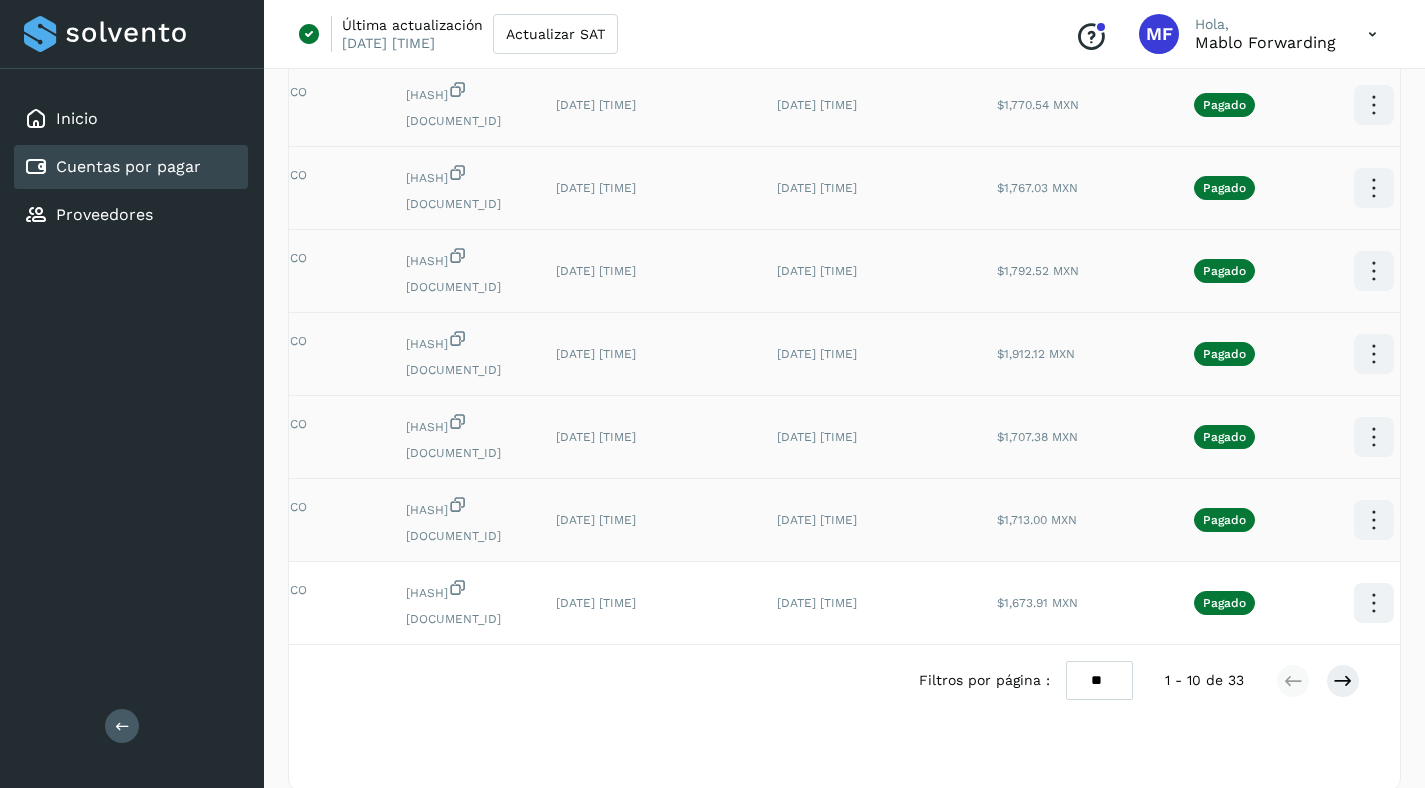 click at bounding box center (1373, -144) 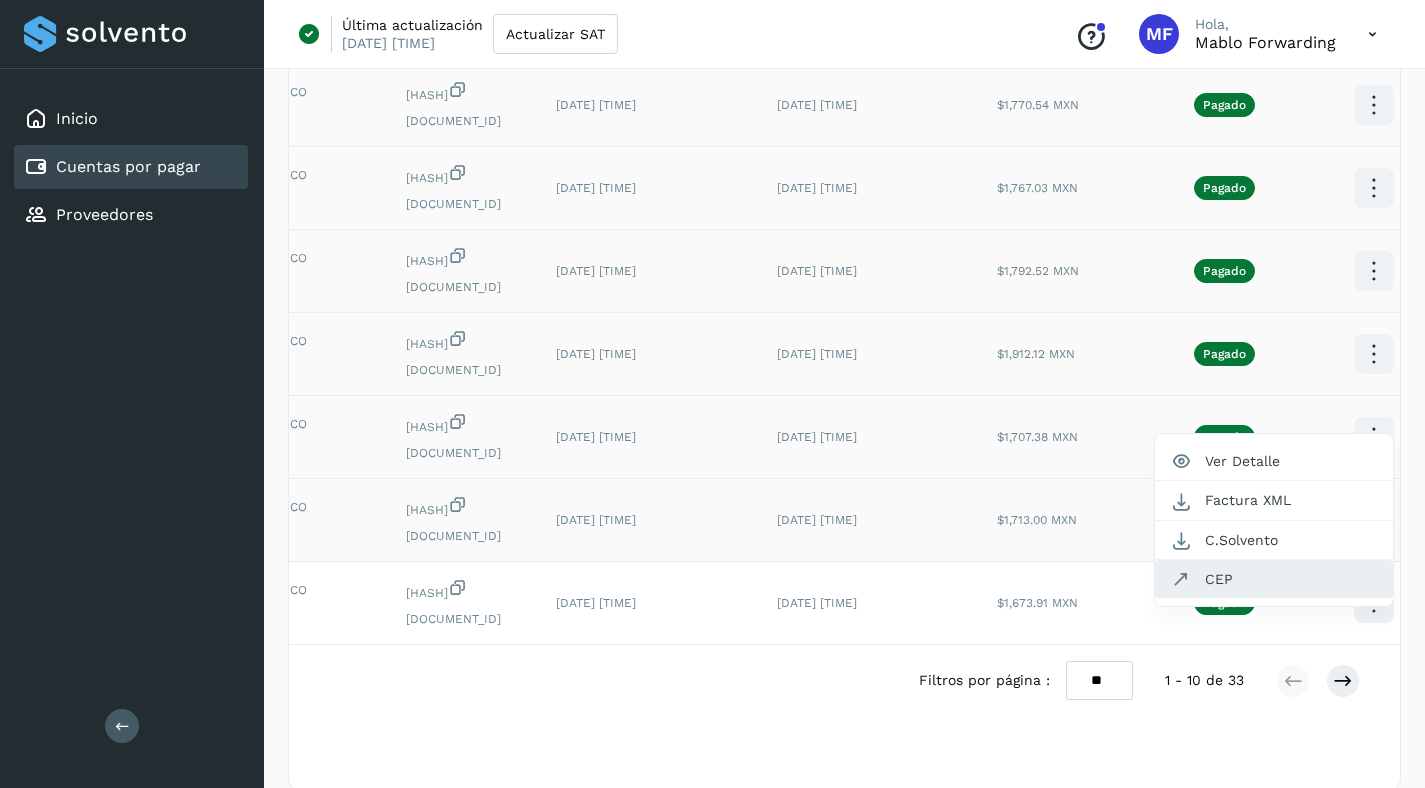 click on "CEP" 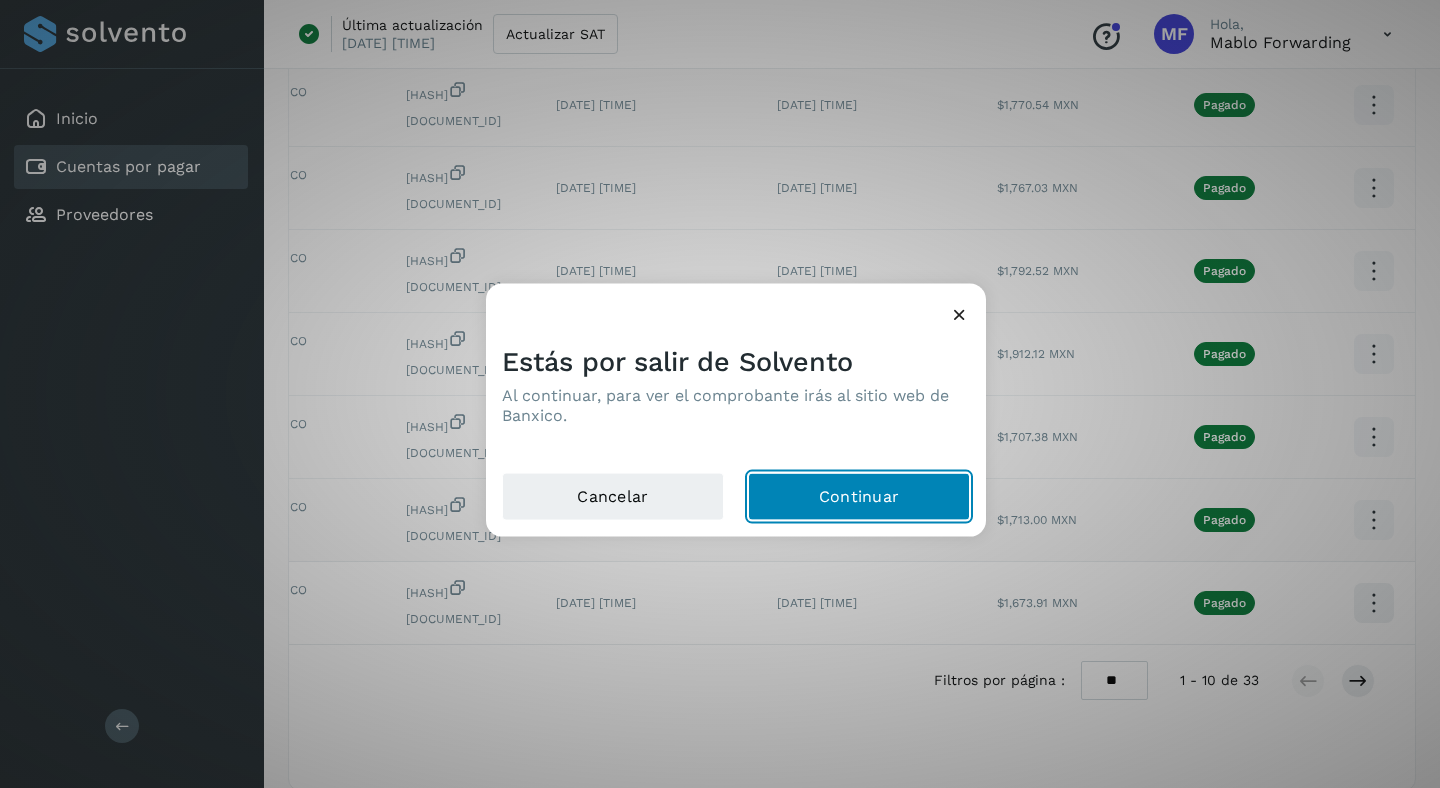 click on "Continuar" 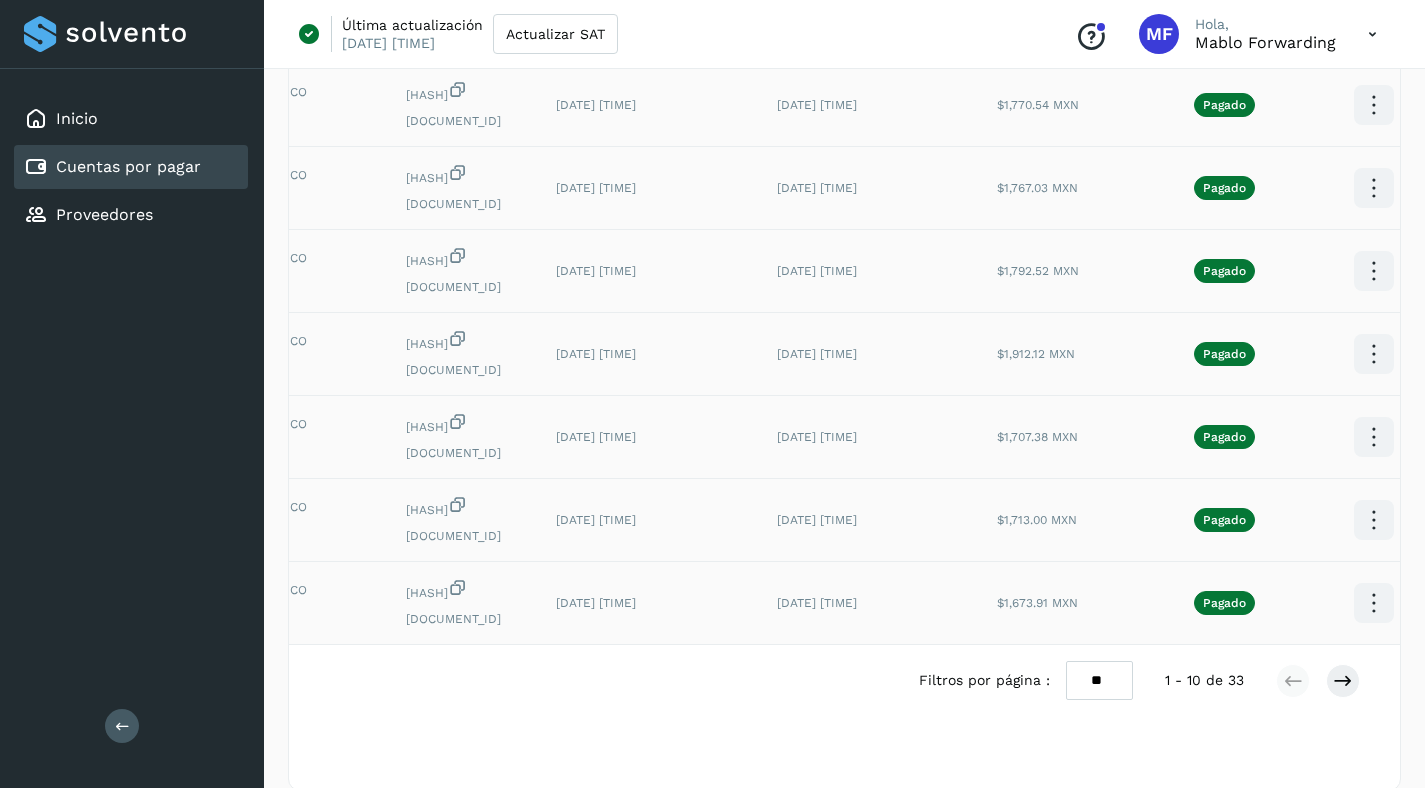 click at bounding box center [1373, -144] 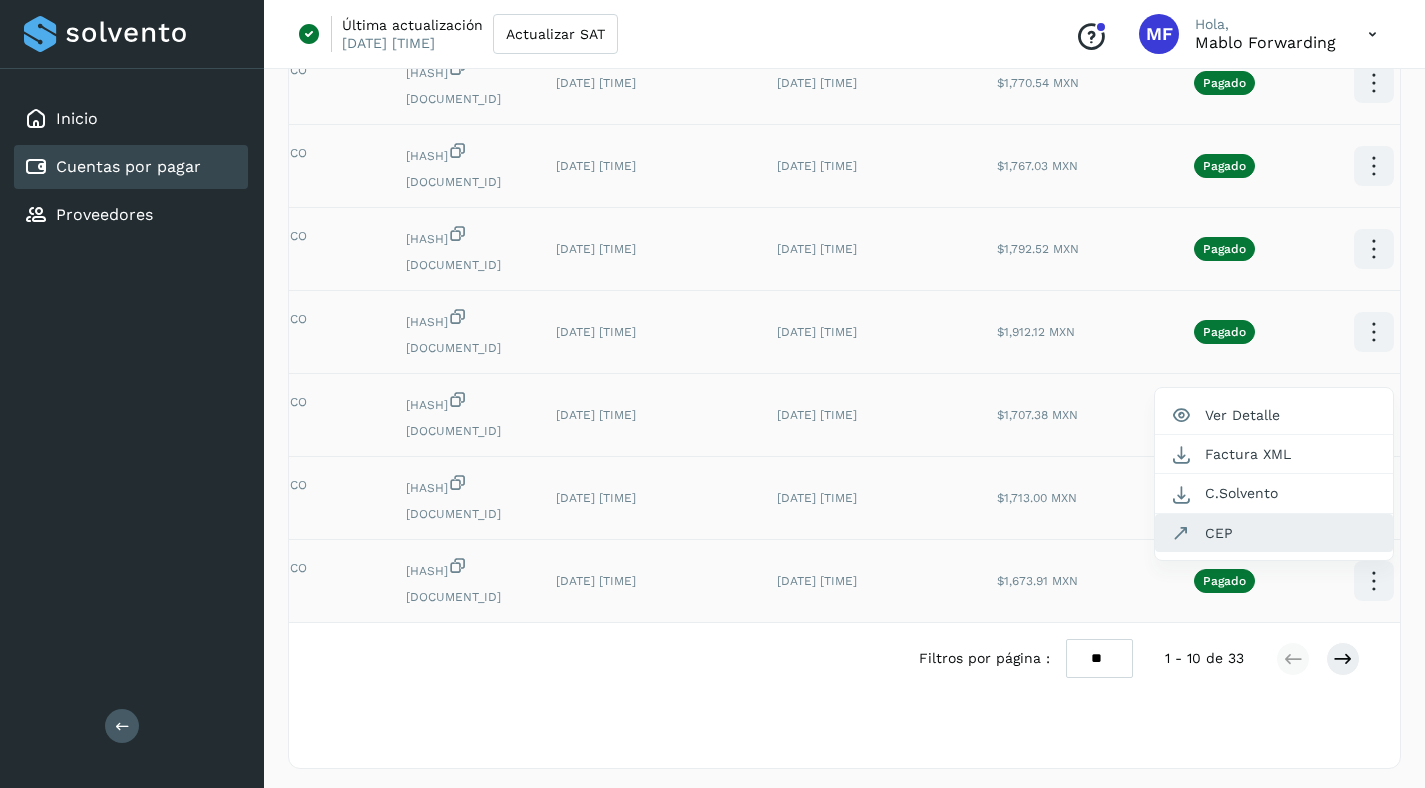 click on "CEP" 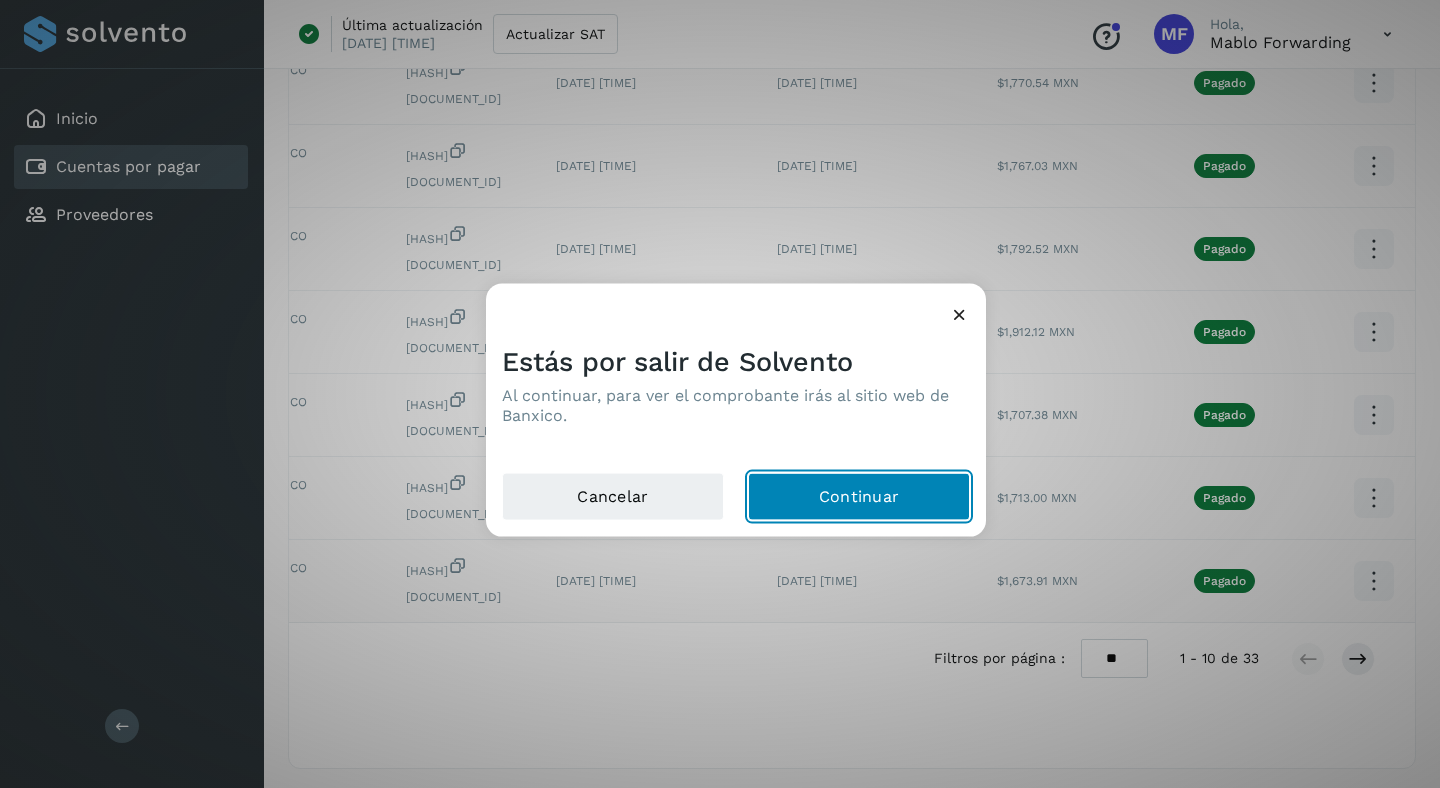 click on "Continuar" 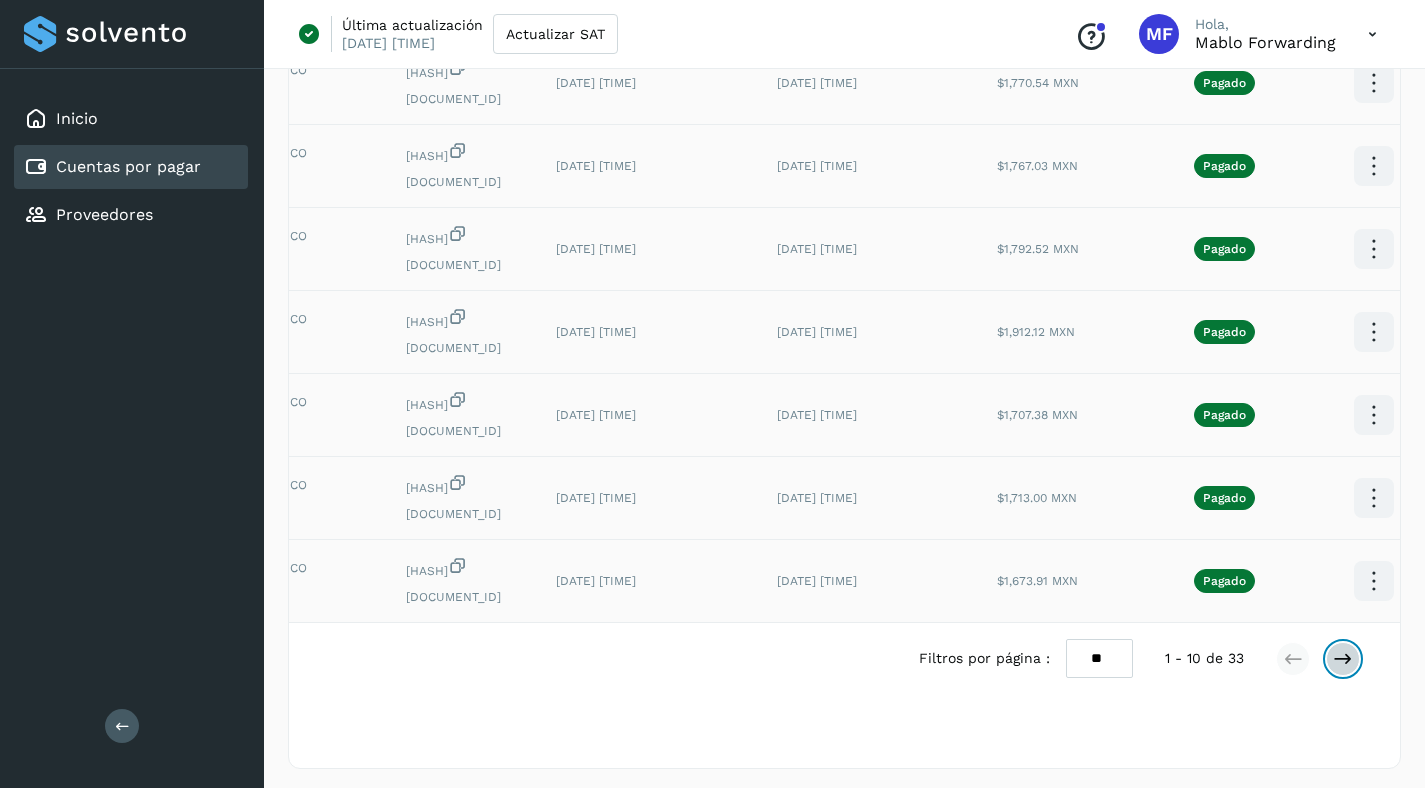 click at bounding box center [1343, 659] 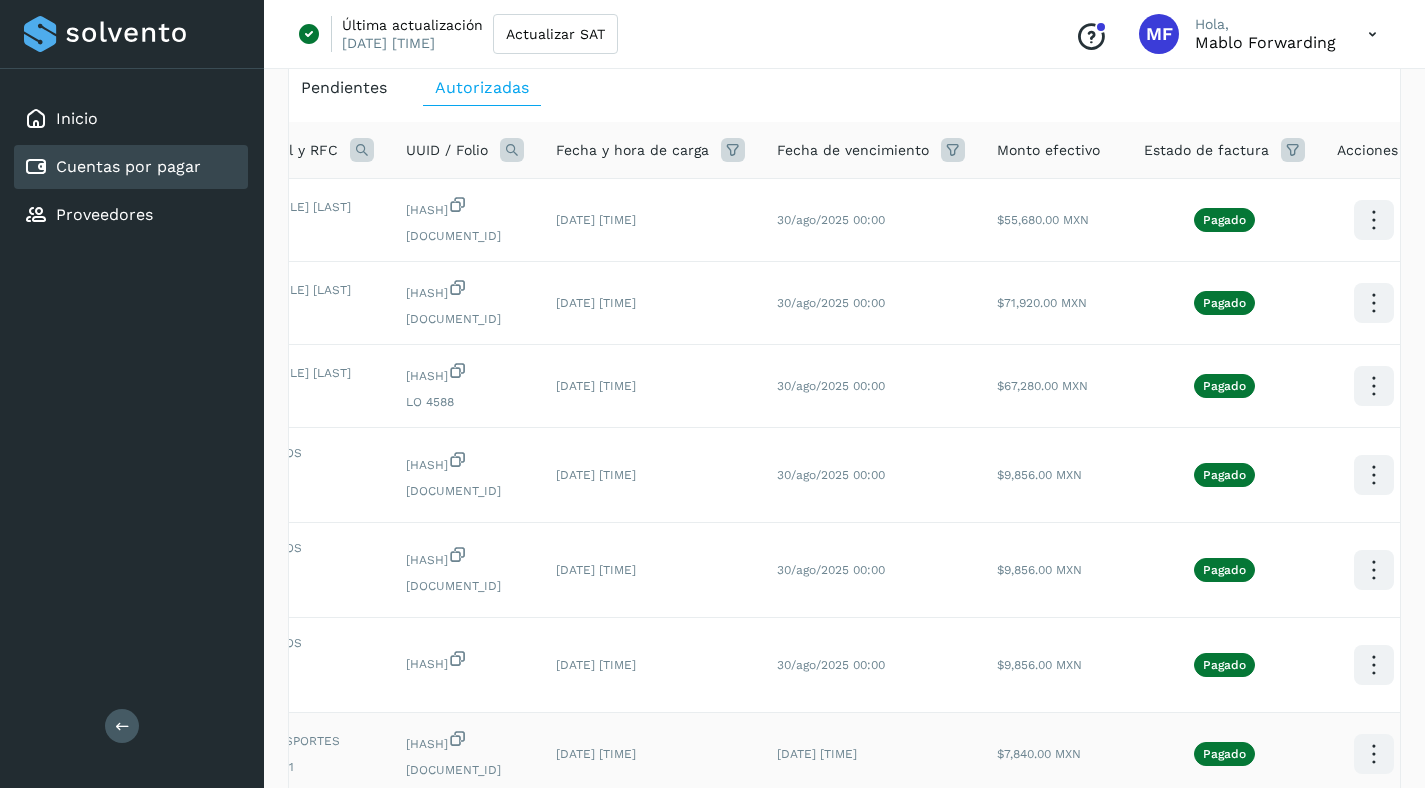 scroll, scrollTop: 485, scrollLeft: 0, axis: vertical 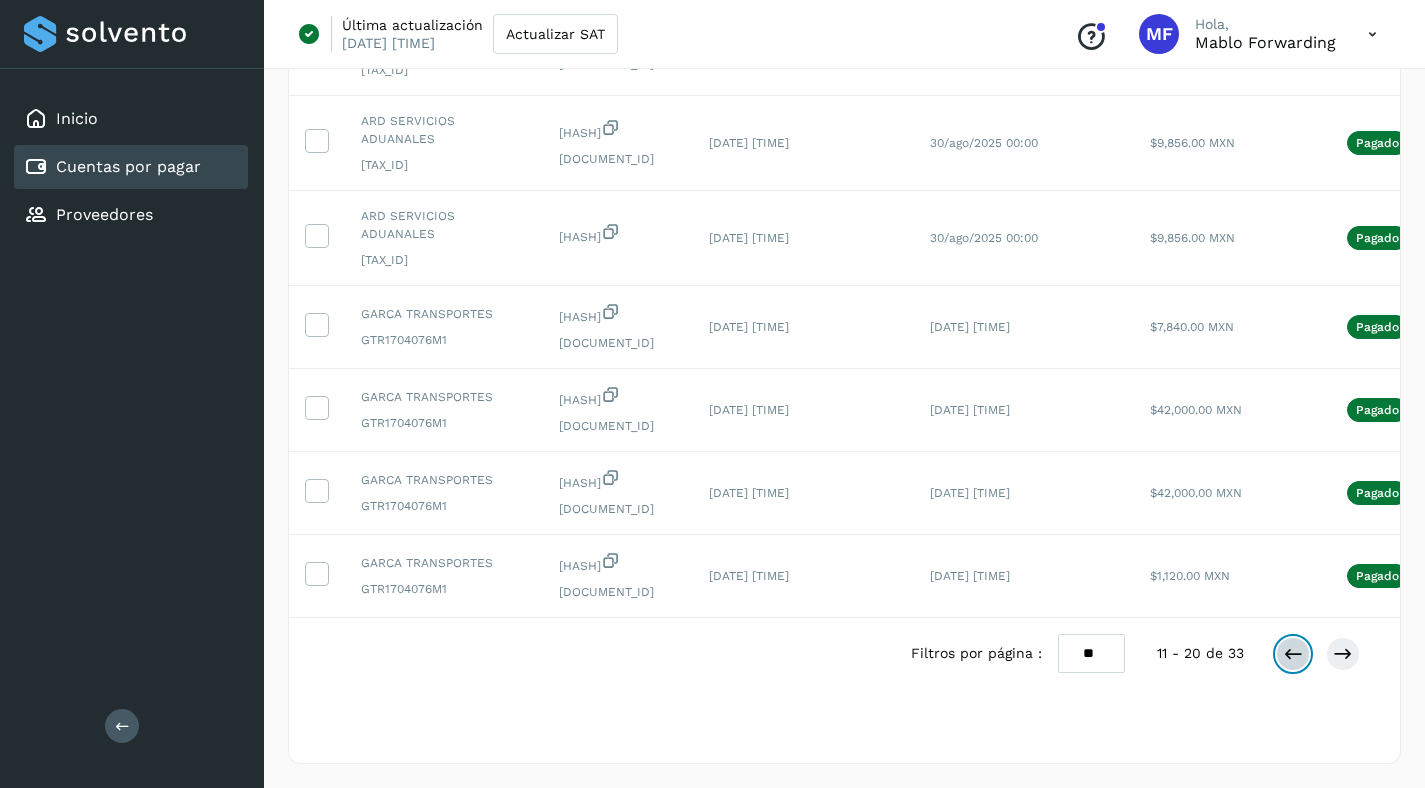 click at bounding box center (1293, 654) 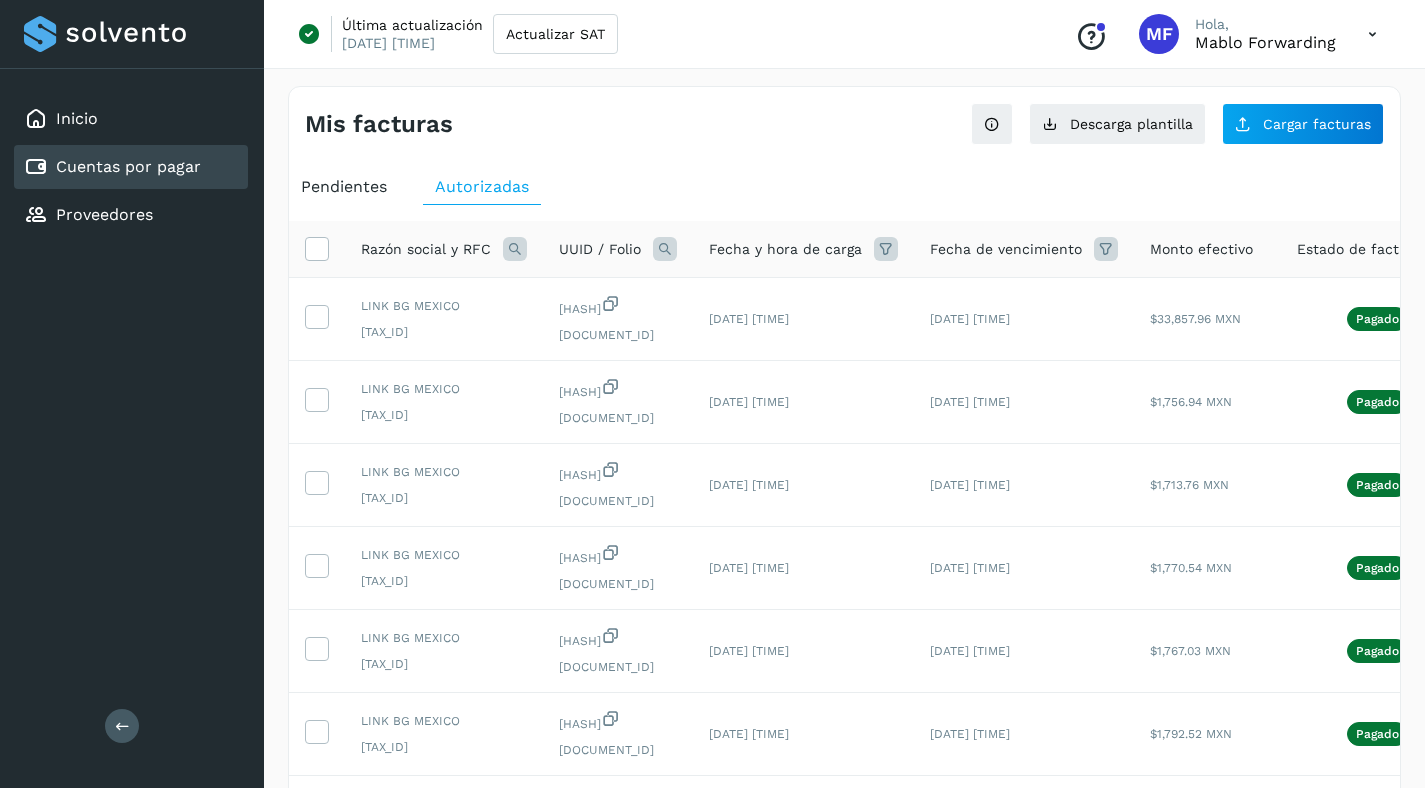 scroll, scrollTop: 505, scrollLeft: 0, axis: vertical 